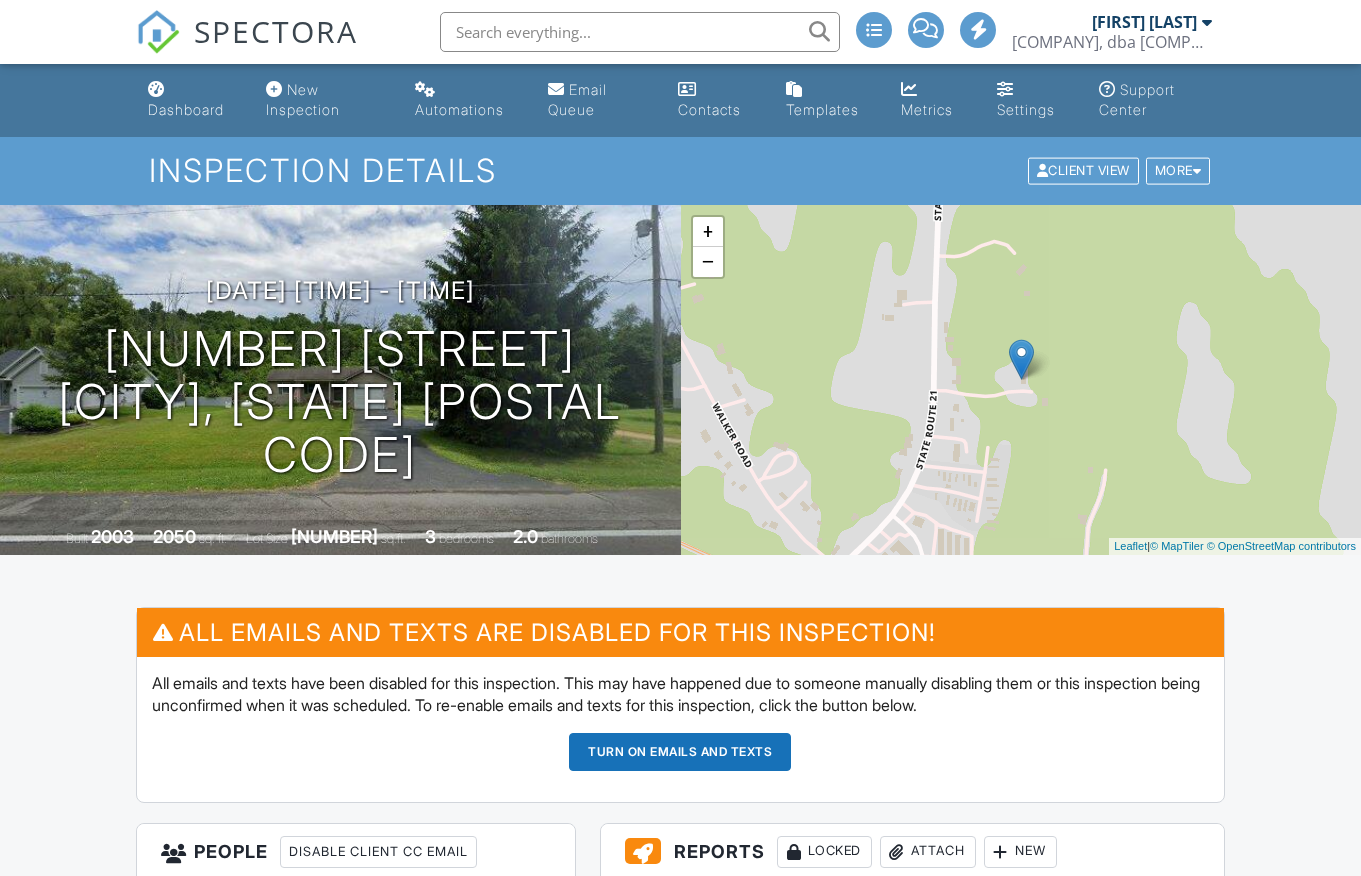 scroll, scrollTop: 0, scrollLeft: 0, axis: both 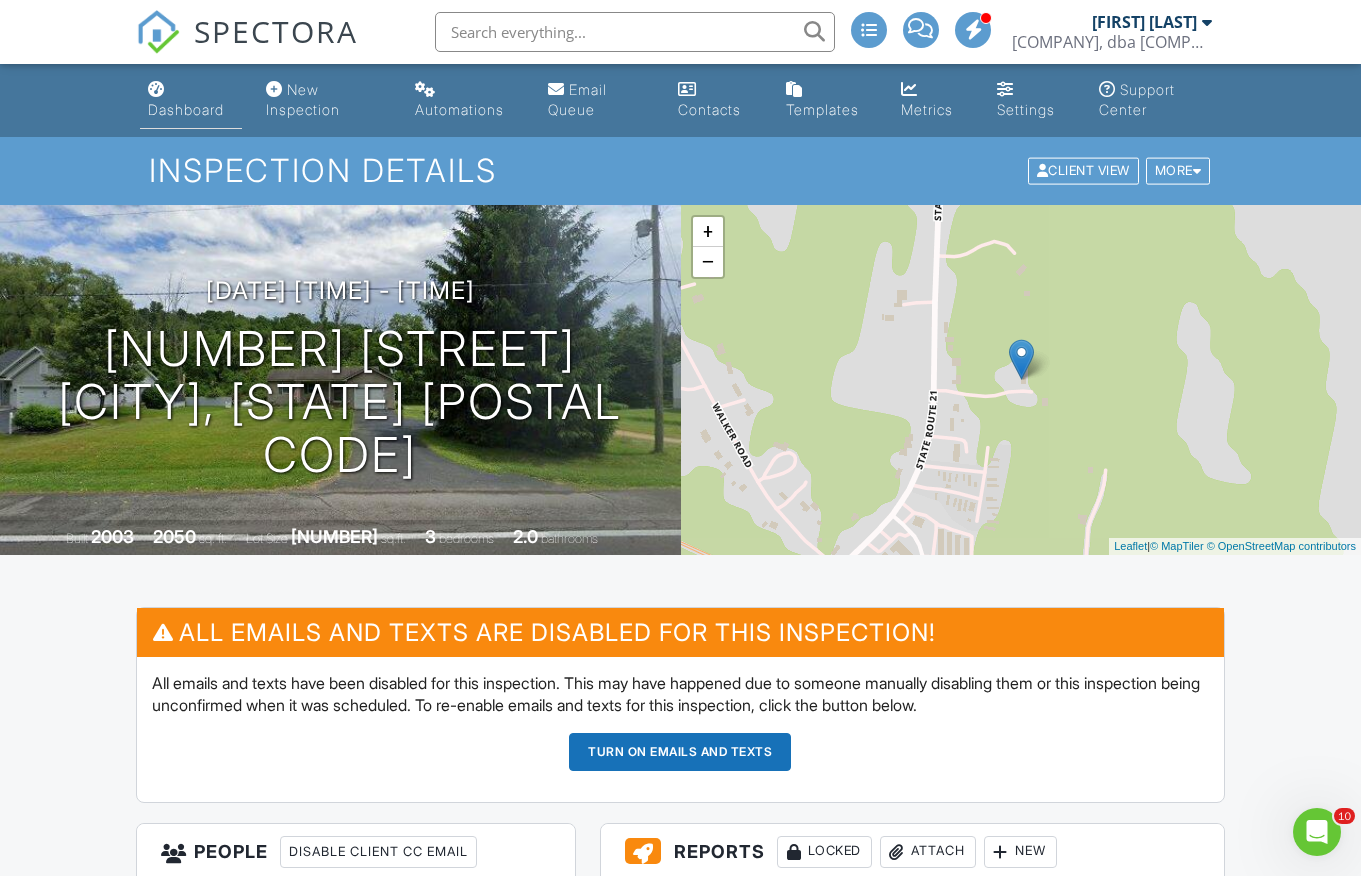 click on "Dashboard" at bounding box center [186, 109] 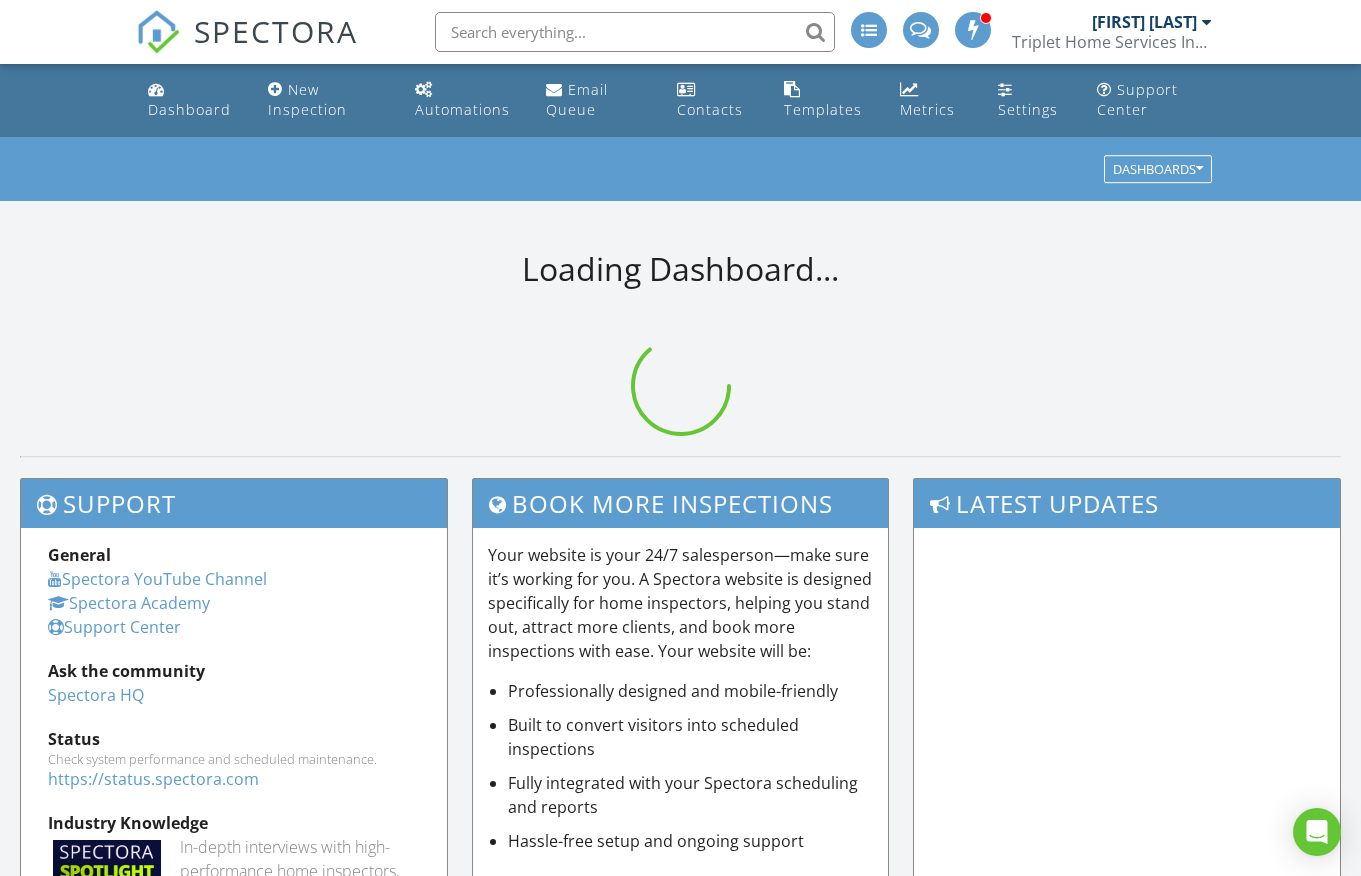 scroll, scrollTop: 0, scrollLeft: 0, axis: both 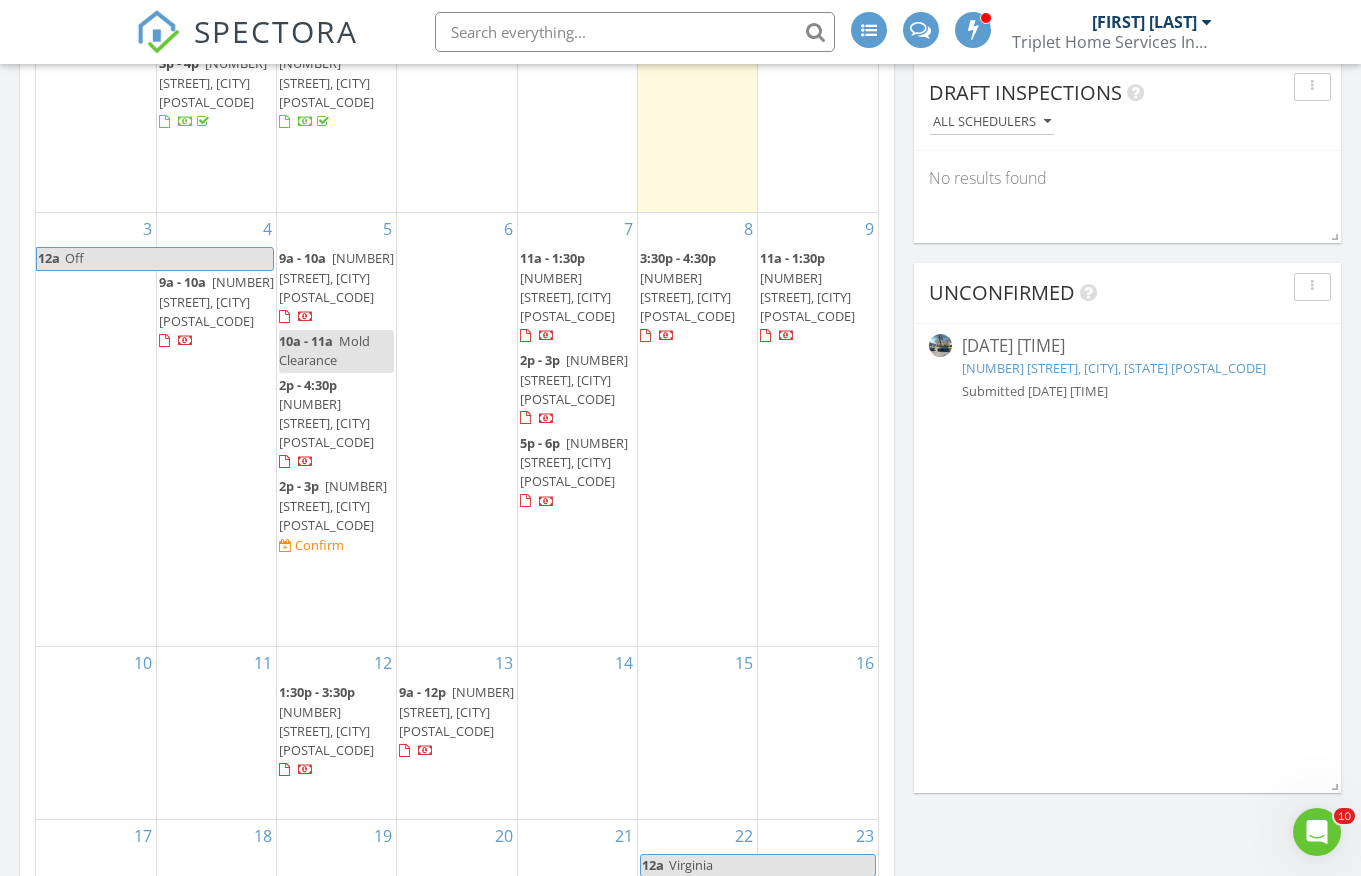 click on "271 Milburn St, Rochester, NY 14607" at bounding box center (1114, 368) 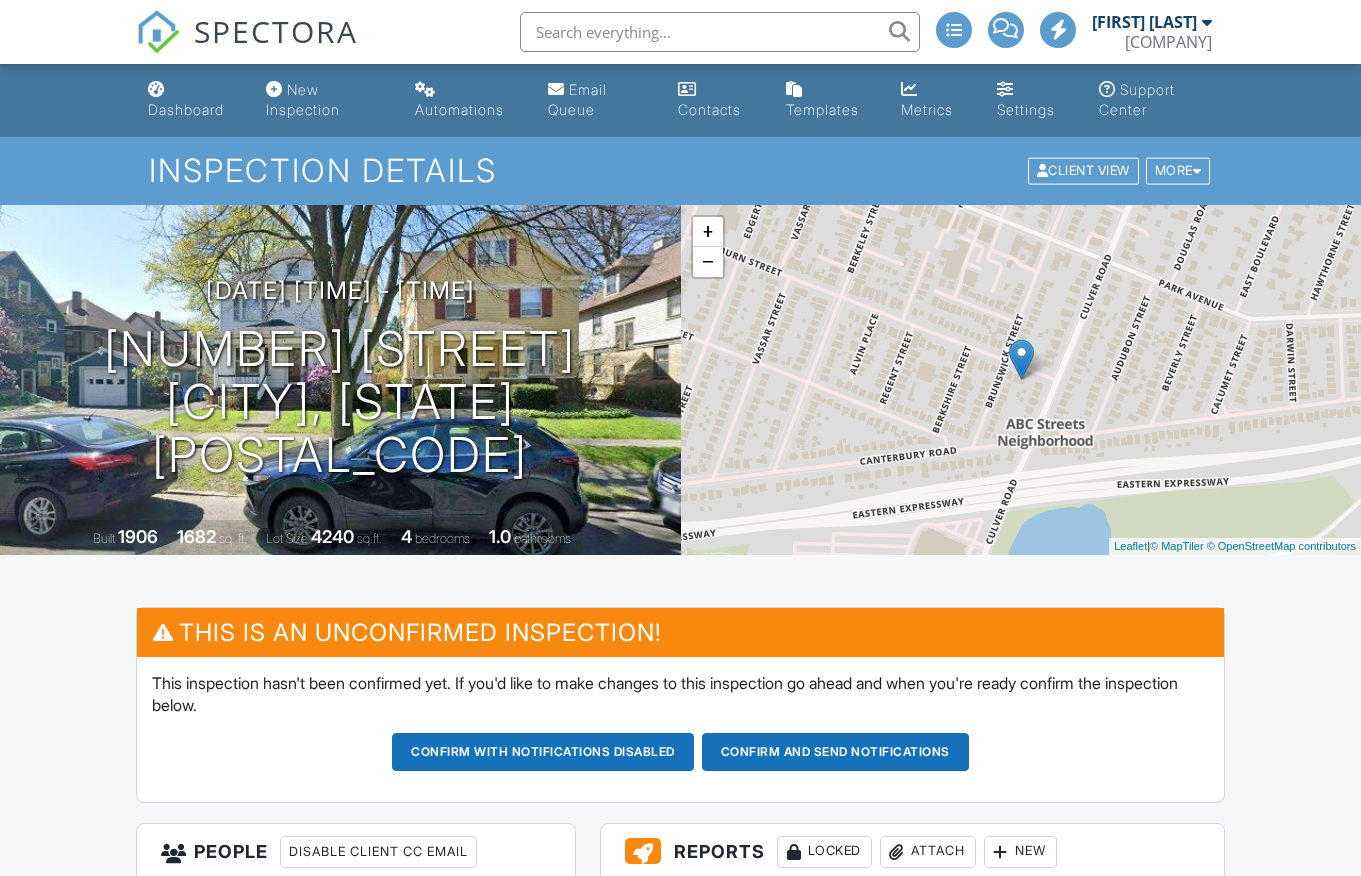 scroll, scrollTop: 387, scrollLeft: 0, axis: vertical 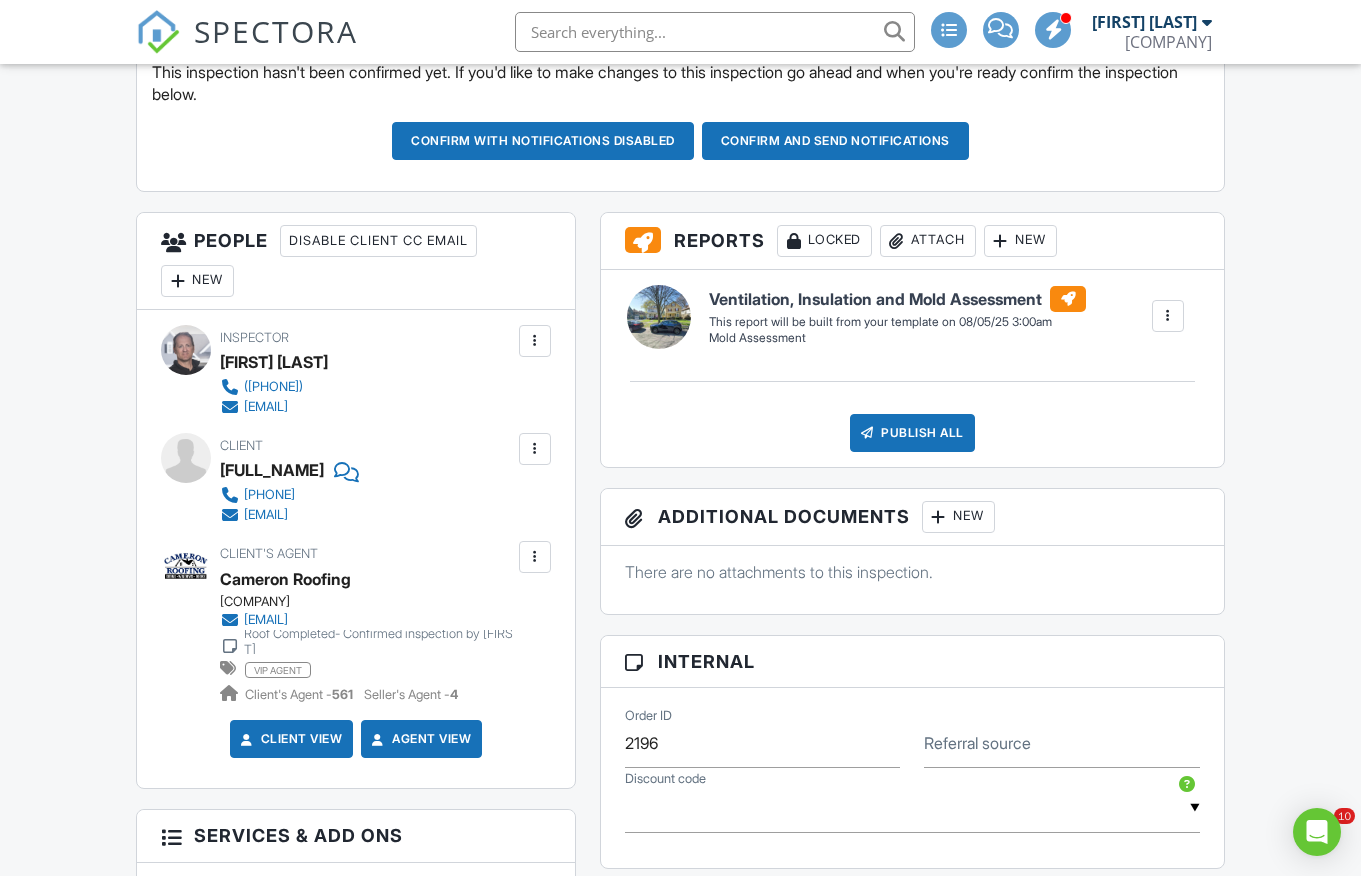 click at bounding box center [535, 449] 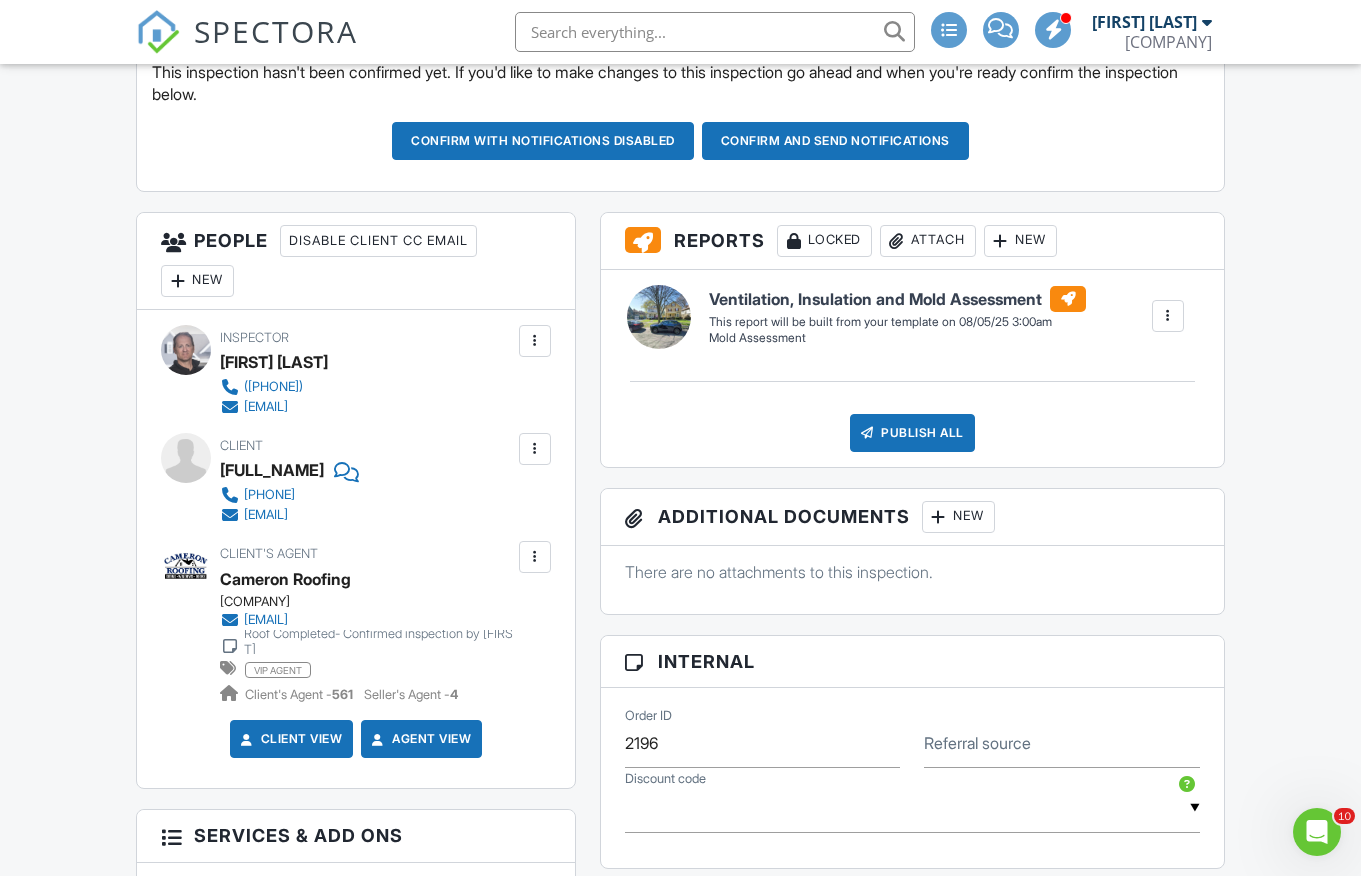scroll, scrollTop: 0, scrollLeft: 0, axis: both 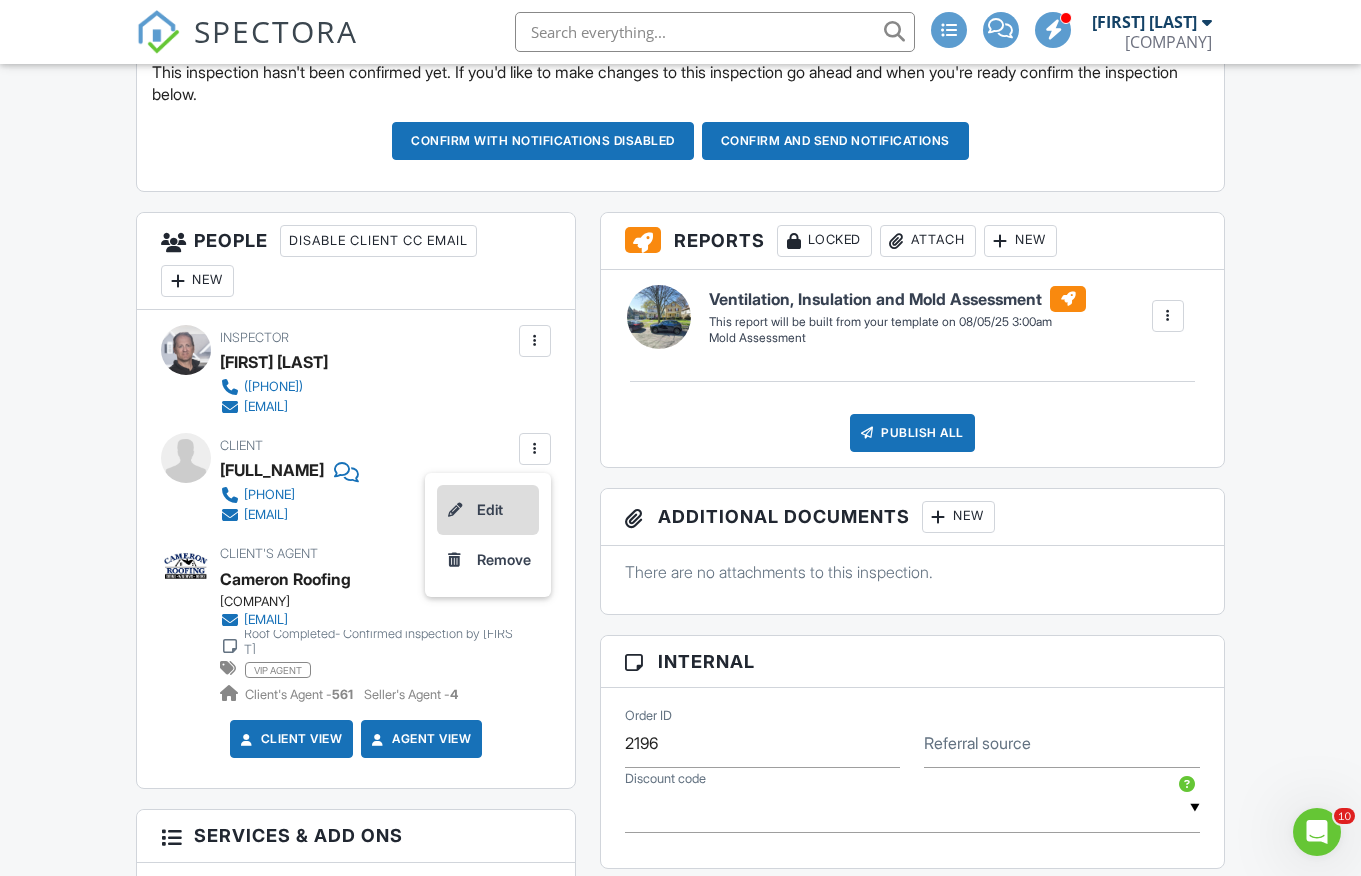click on "Edit" at bounding box center [488, 510] 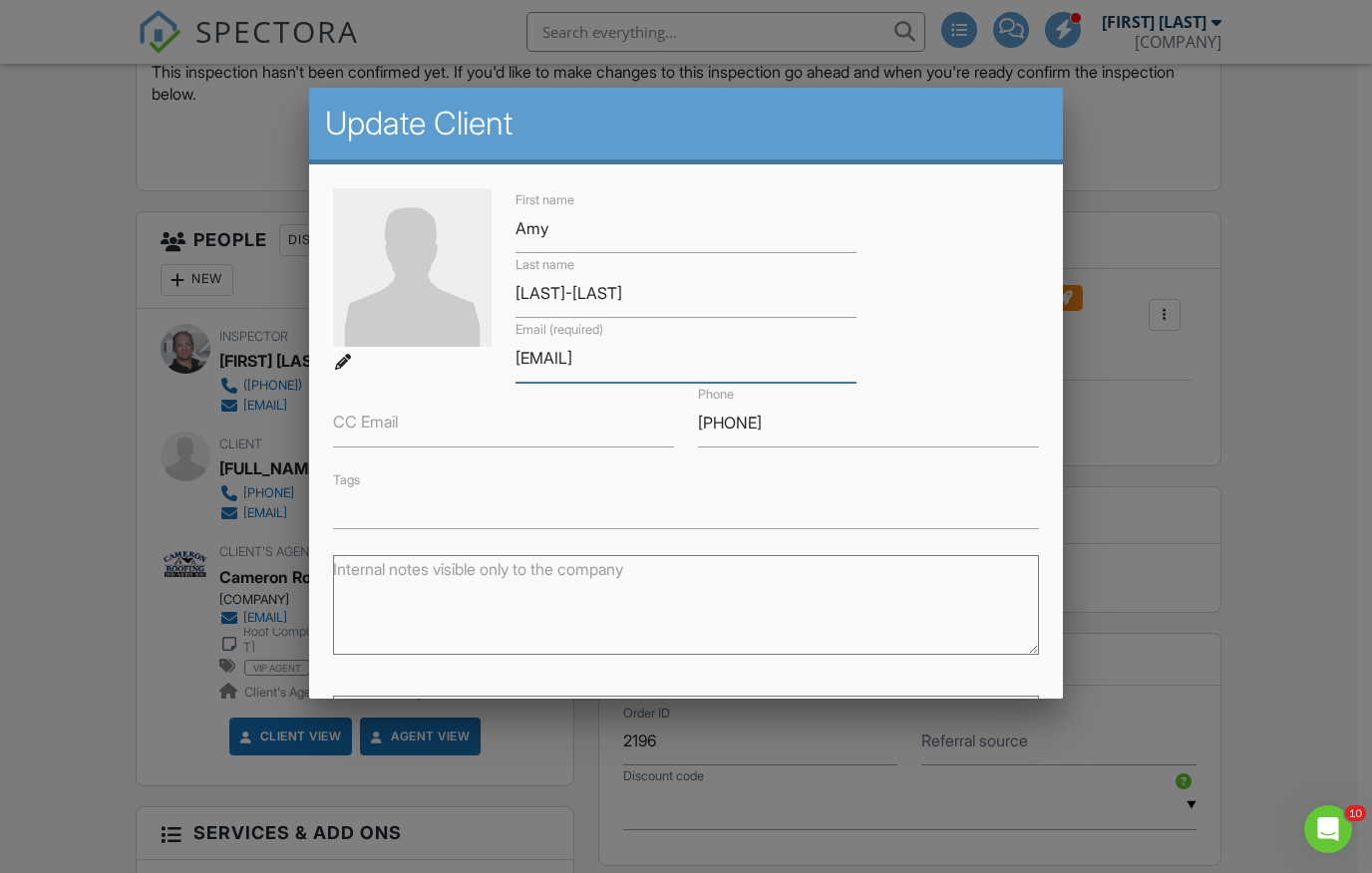 click on "amycdangelo@gmail.com" at bounding box center (686, 358) 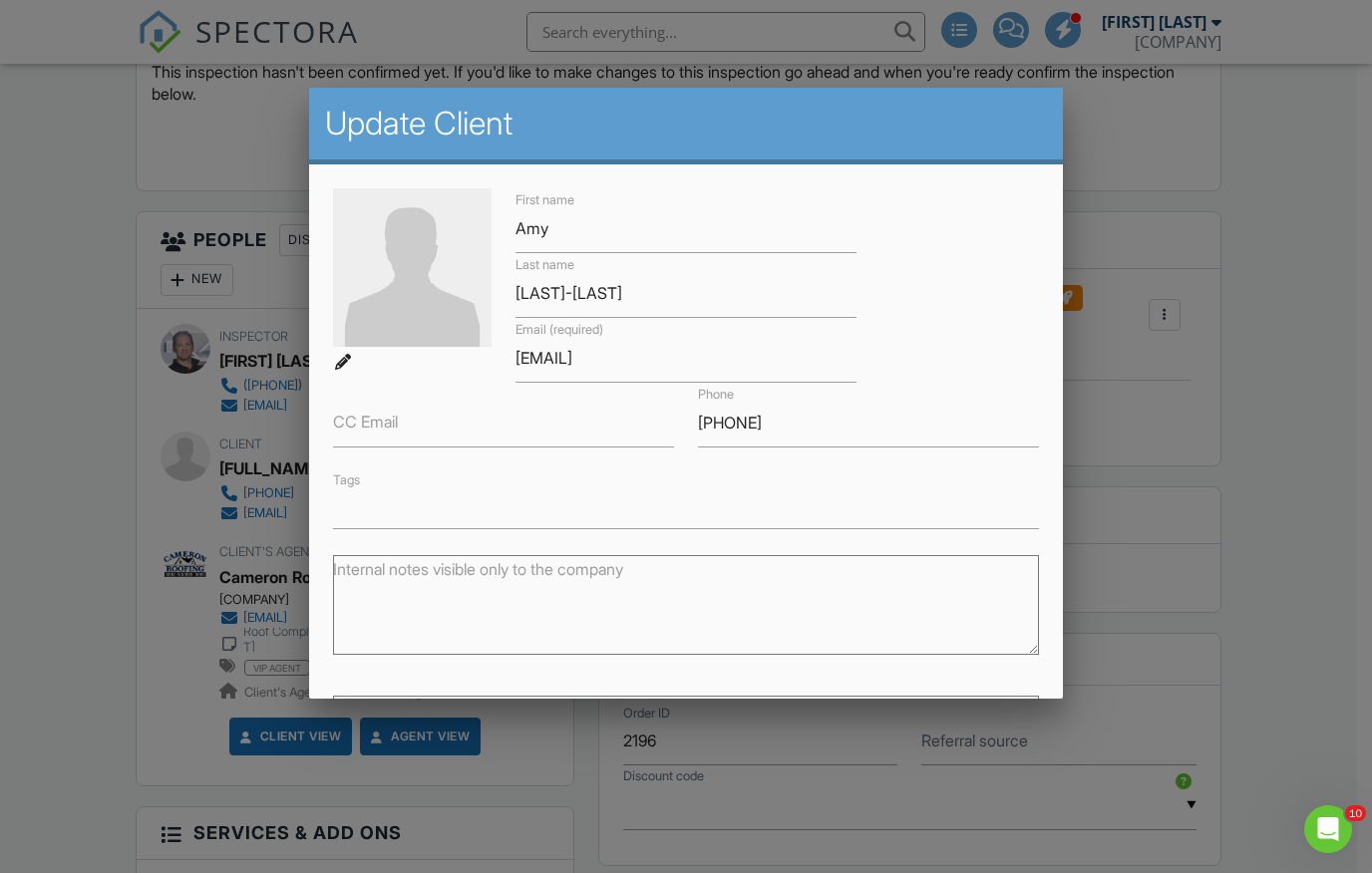 click at bounding box center (686, 445) 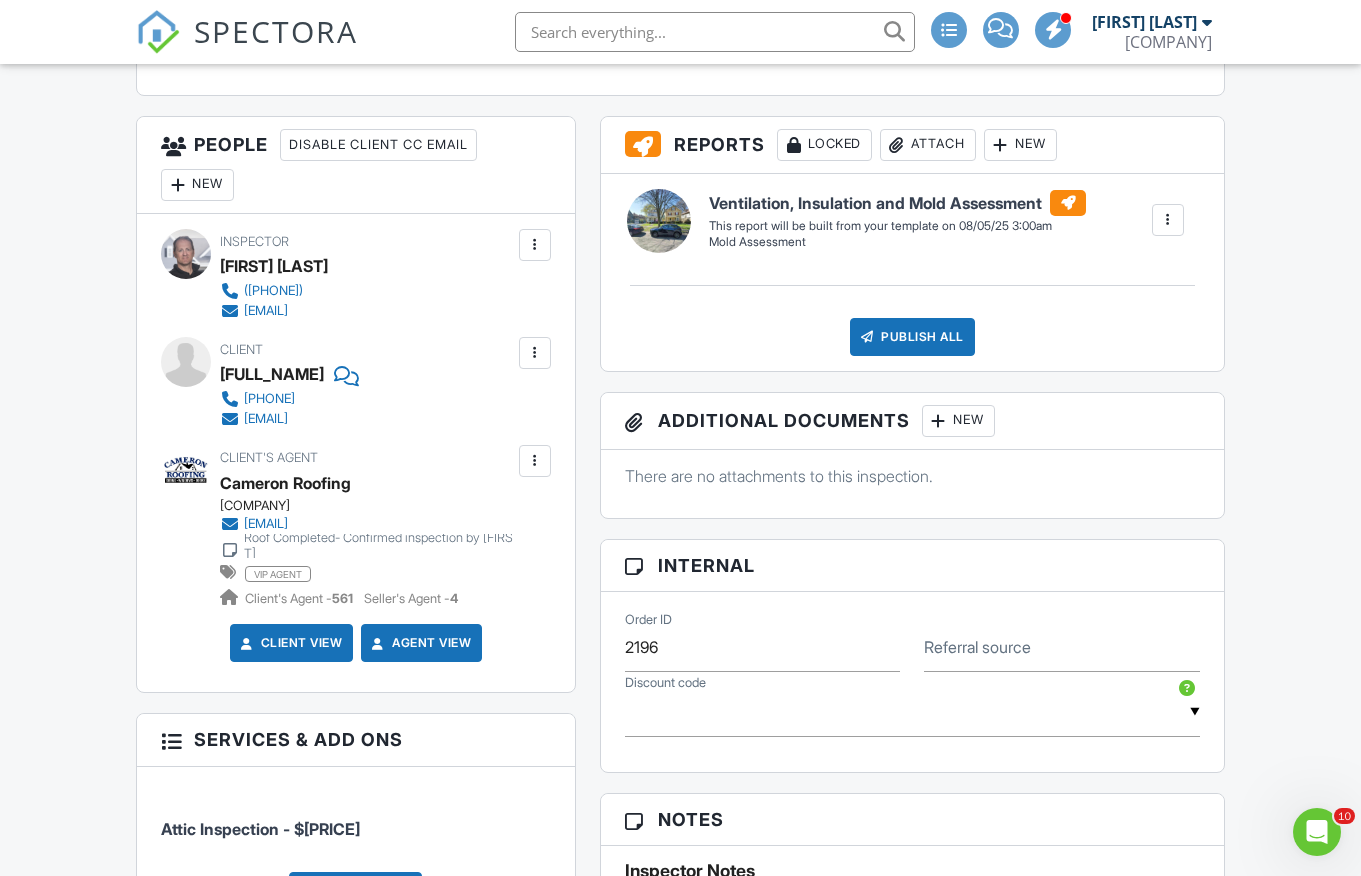 scroll, scrollTop: 692, scrollLeft: 0, axis: vertical 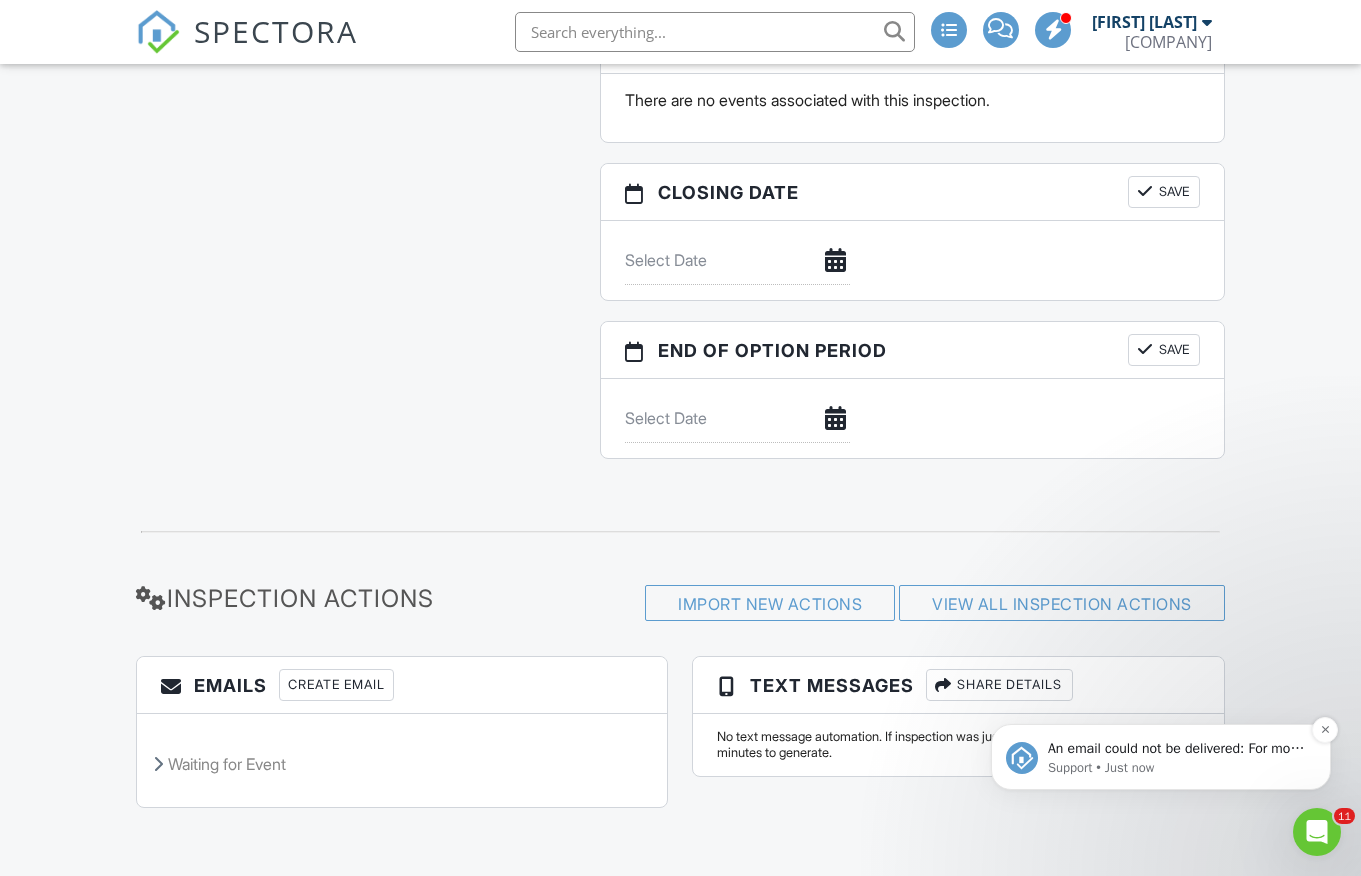 click on "An email could not be delivered:  For more information, view Why emails don't get delivered (Support Article)" at bounding box center (1177, 749) 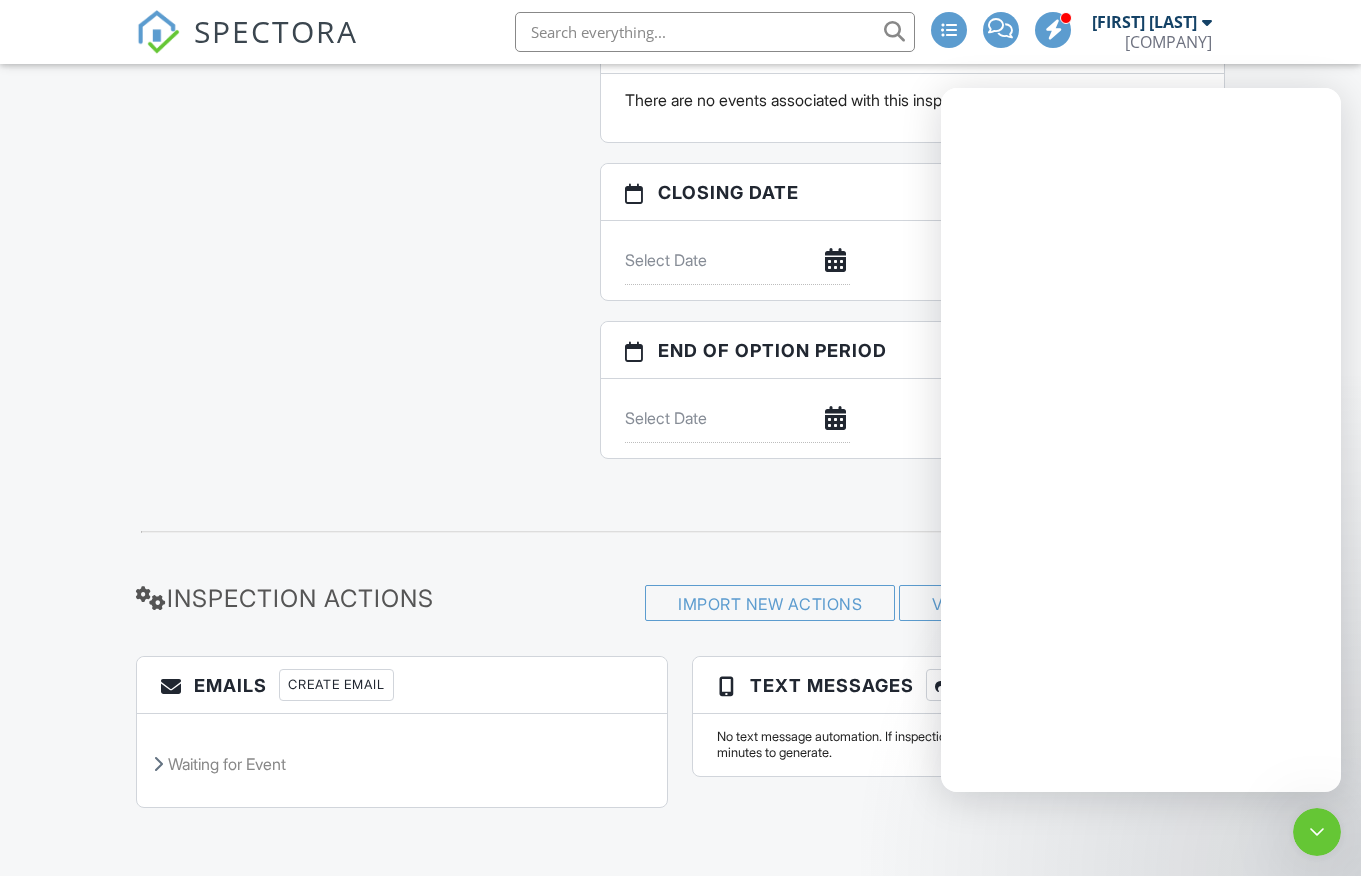 scroll, scrollTop: 0, scrollLeft: 0, axis: both 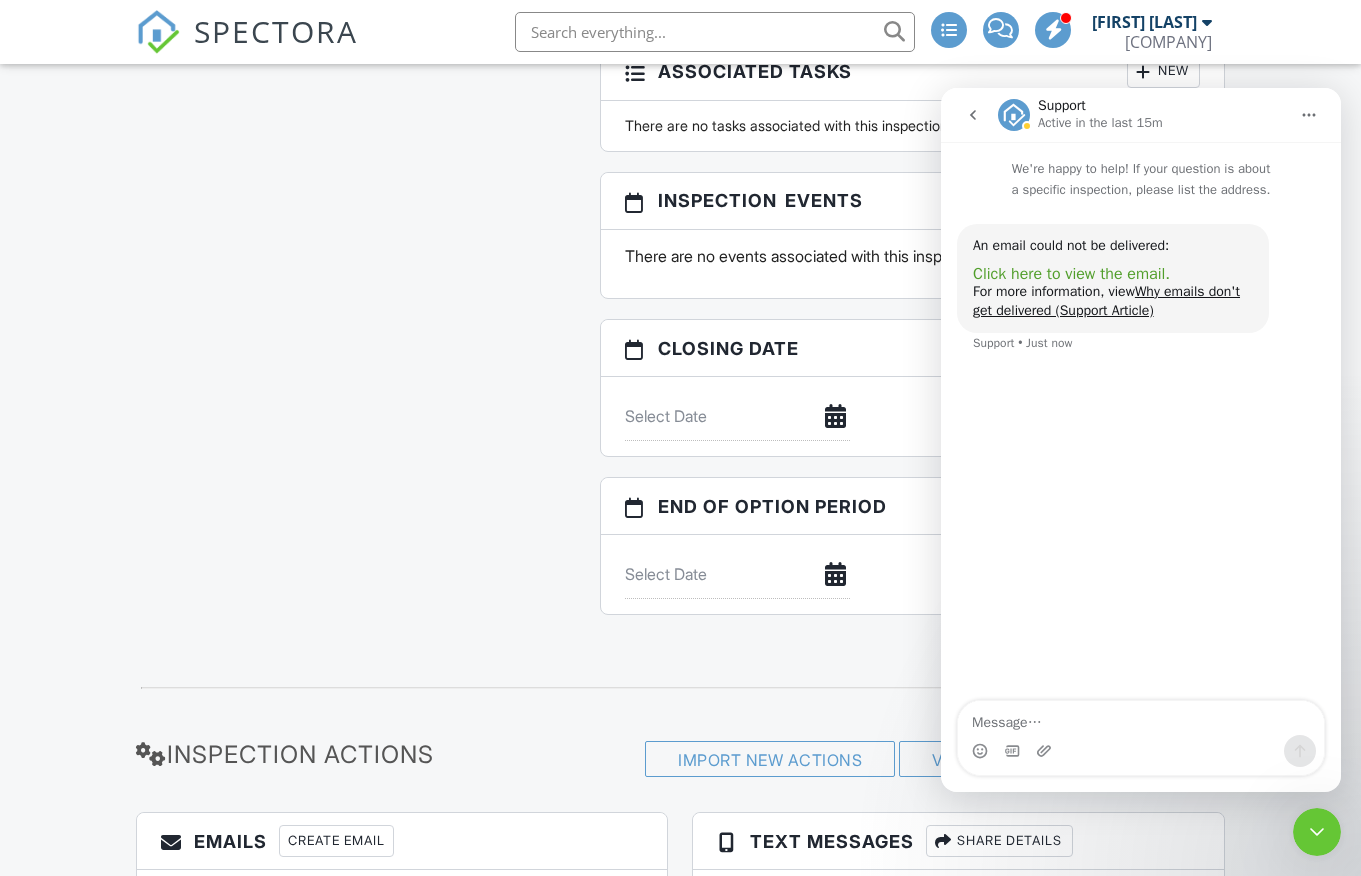 click on "Click here to view the email." at bounding box center (1071, 274) 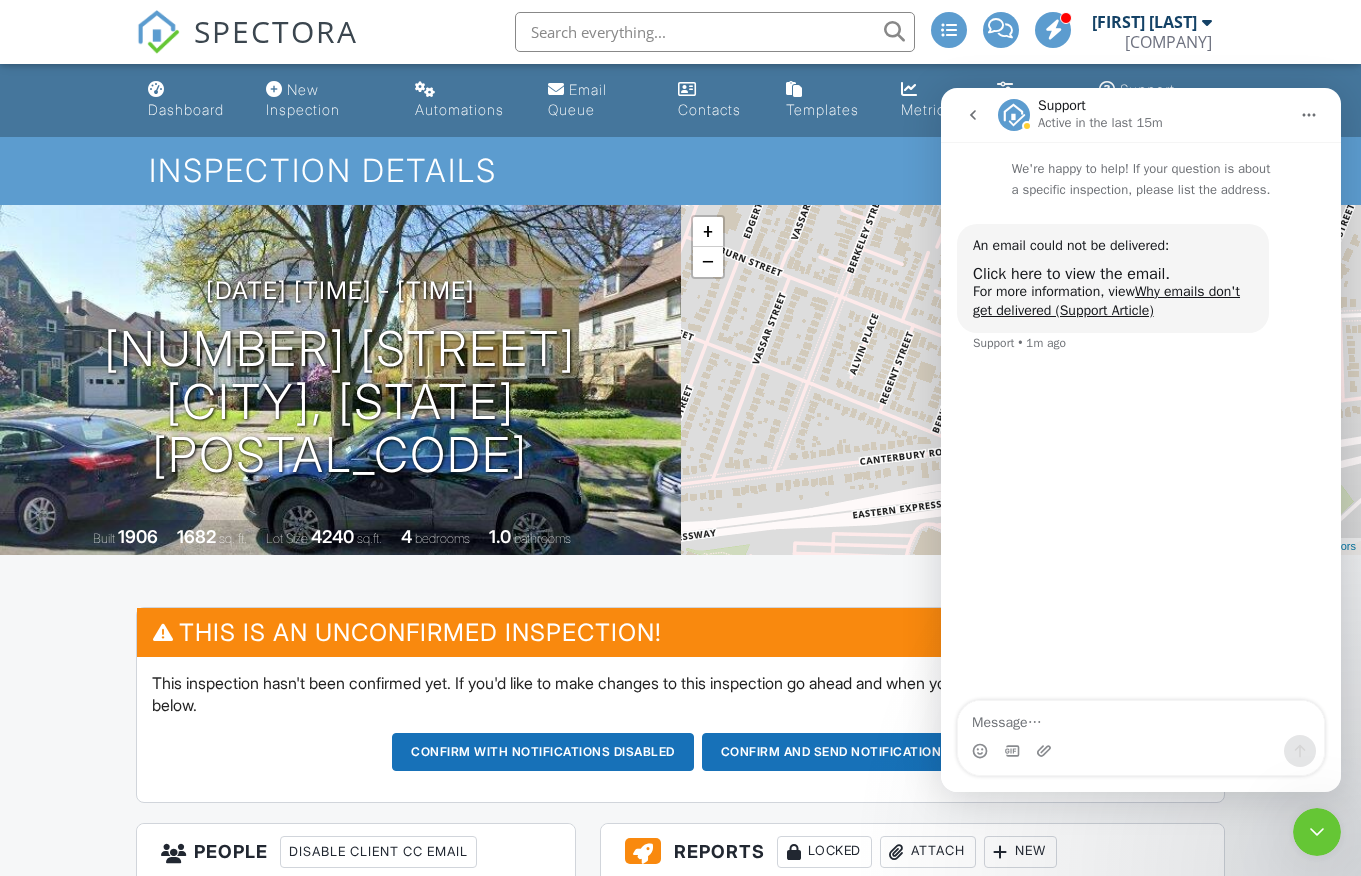 scroll, scrollTop: 0, scrollLeft: 0, axis: both 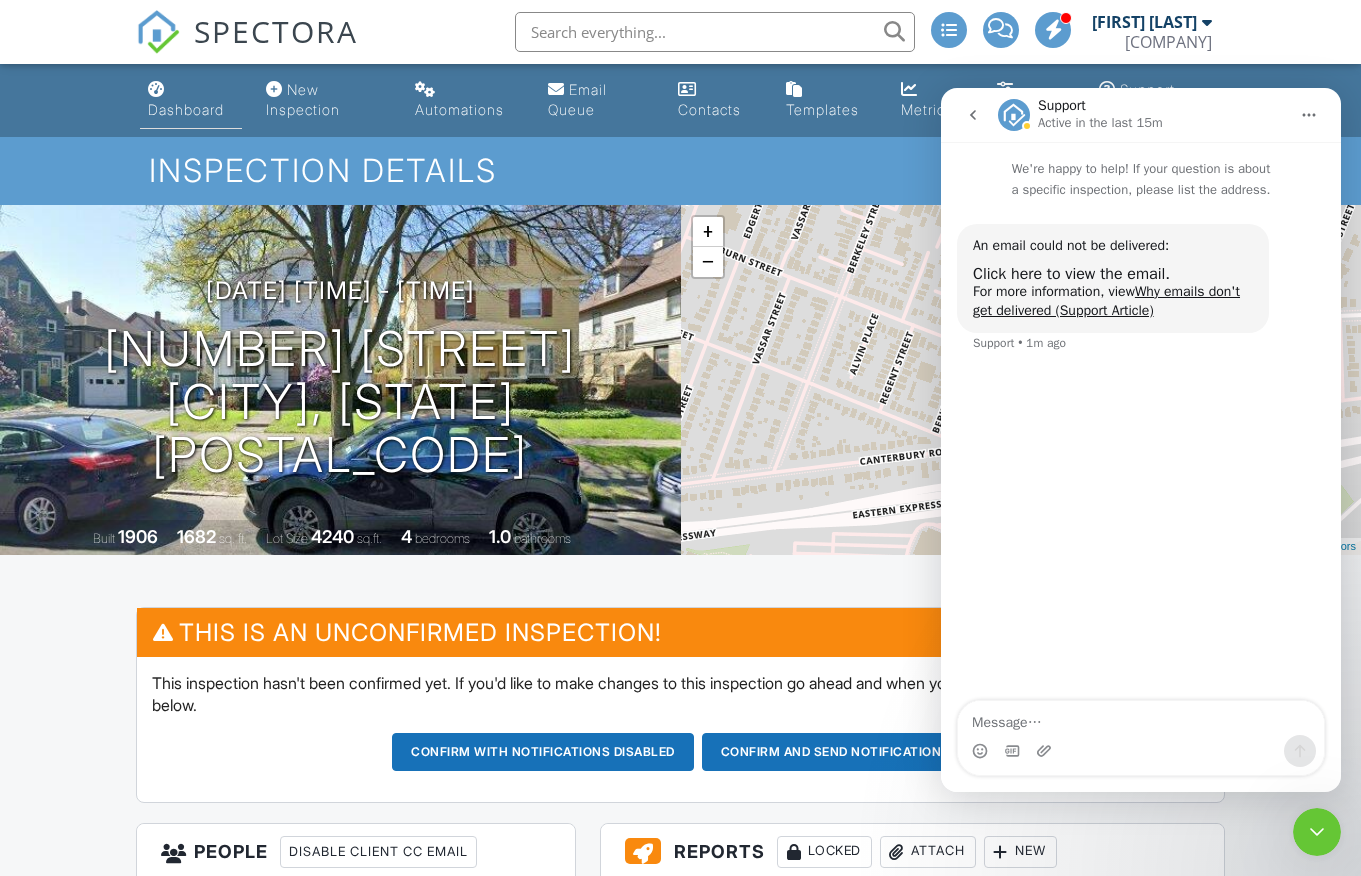 click on "Dashboard" at bounding box center [186, 109] 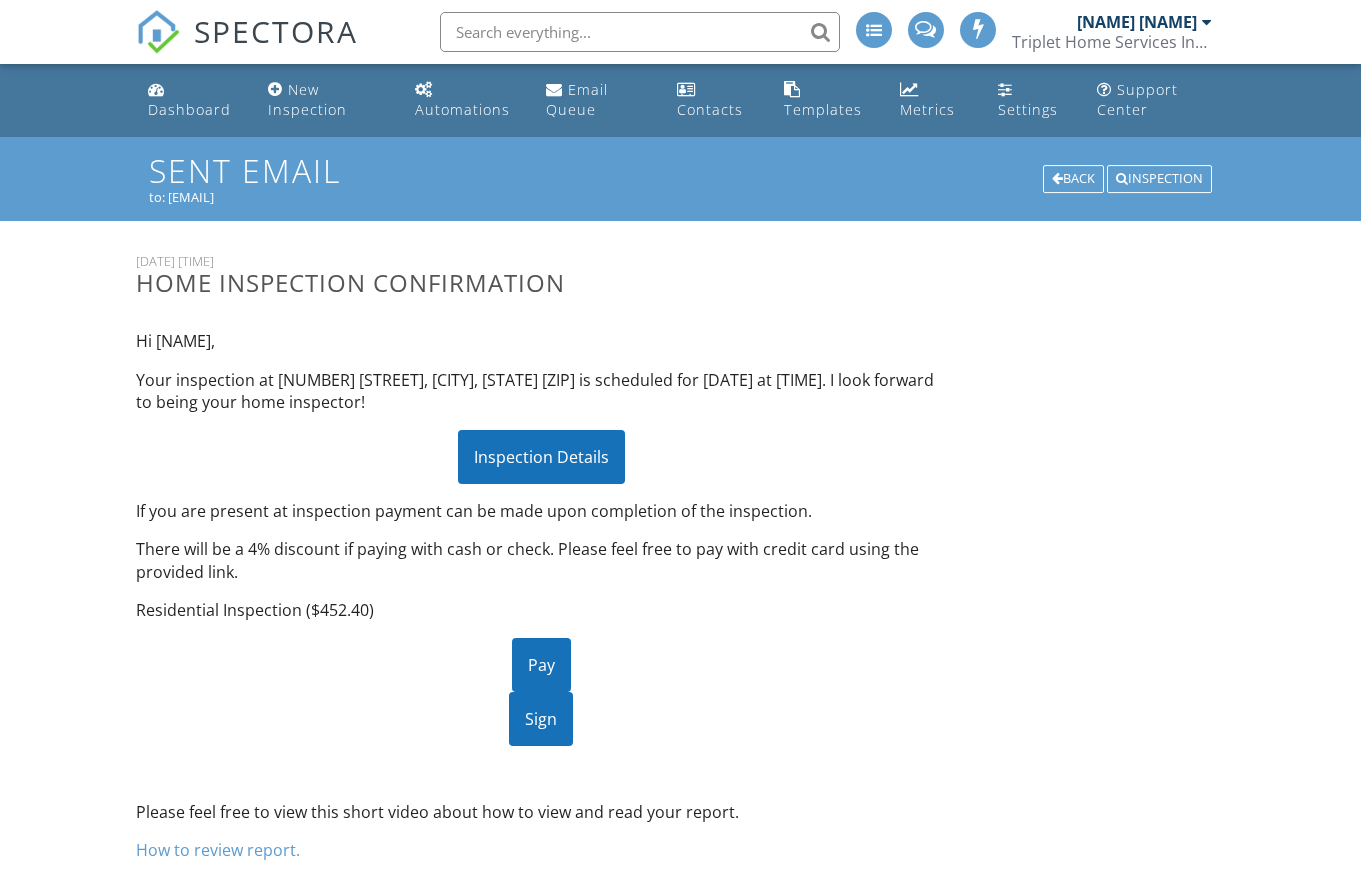 scroll, scrollTop: 0, scrollLeft: 0, axis: both 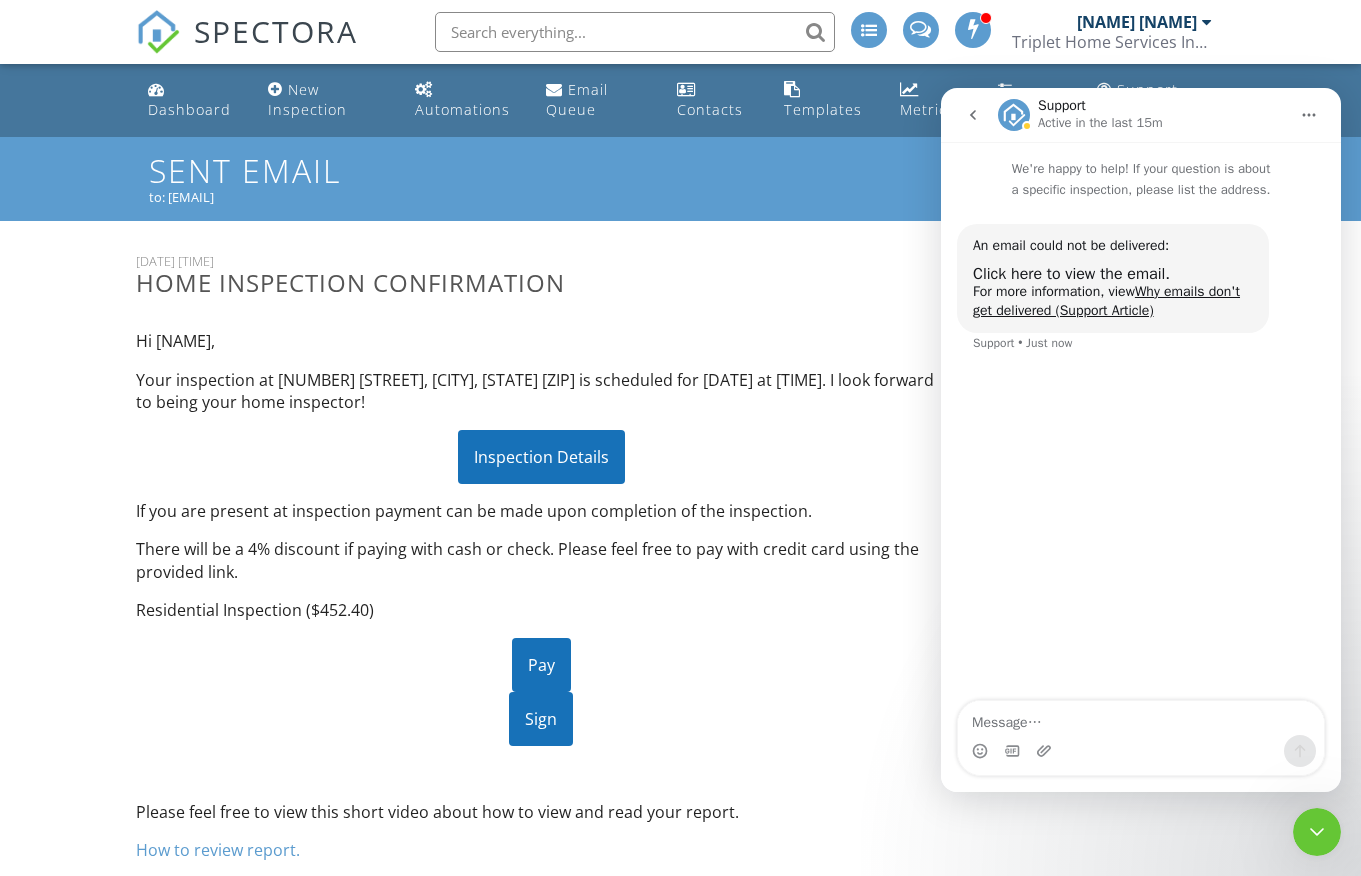click on "Inspection Details" at bounding box center [541, 457] 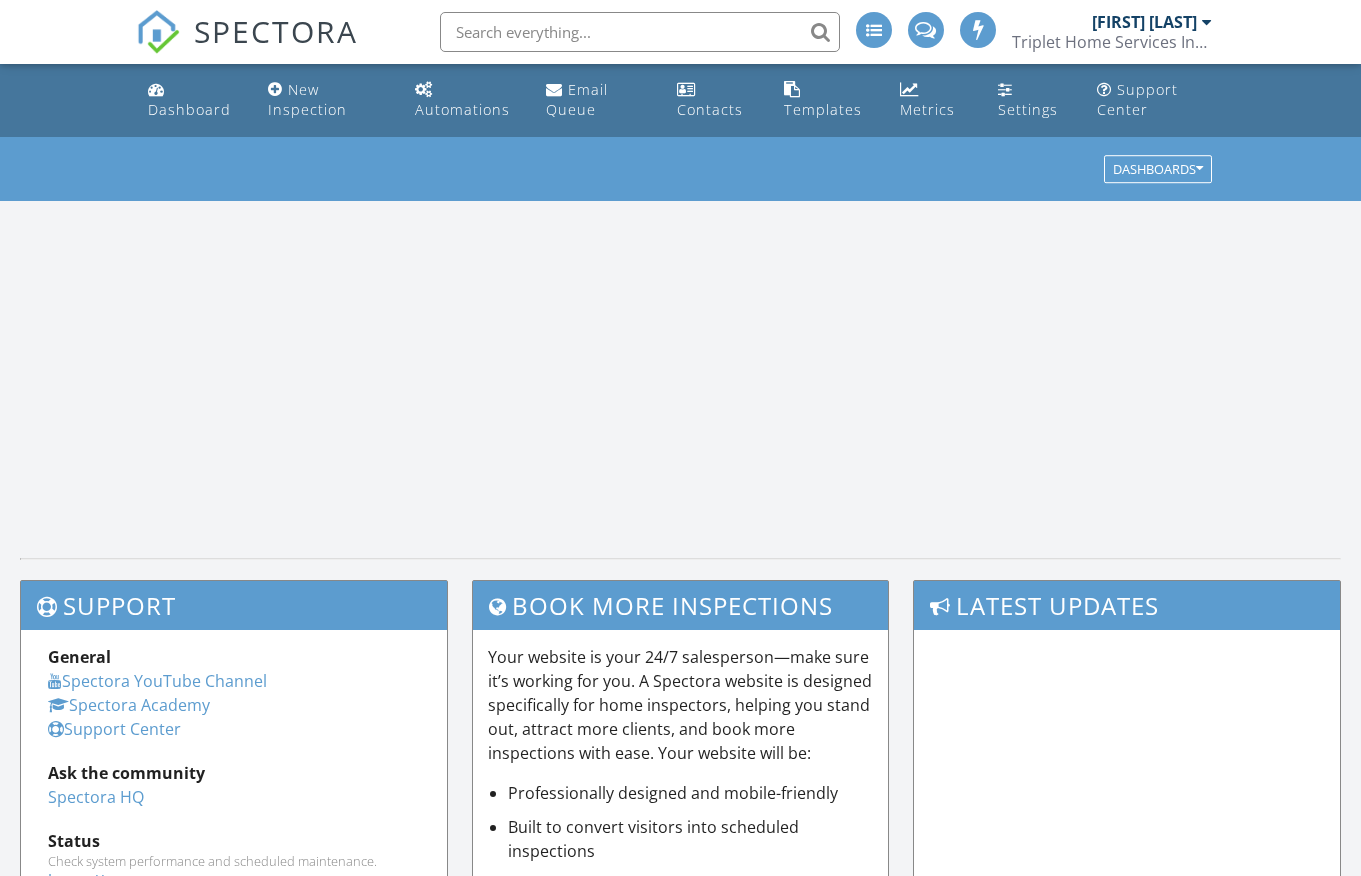 scroll, scrollTop: 0, scrollLeft: 0, axis: both 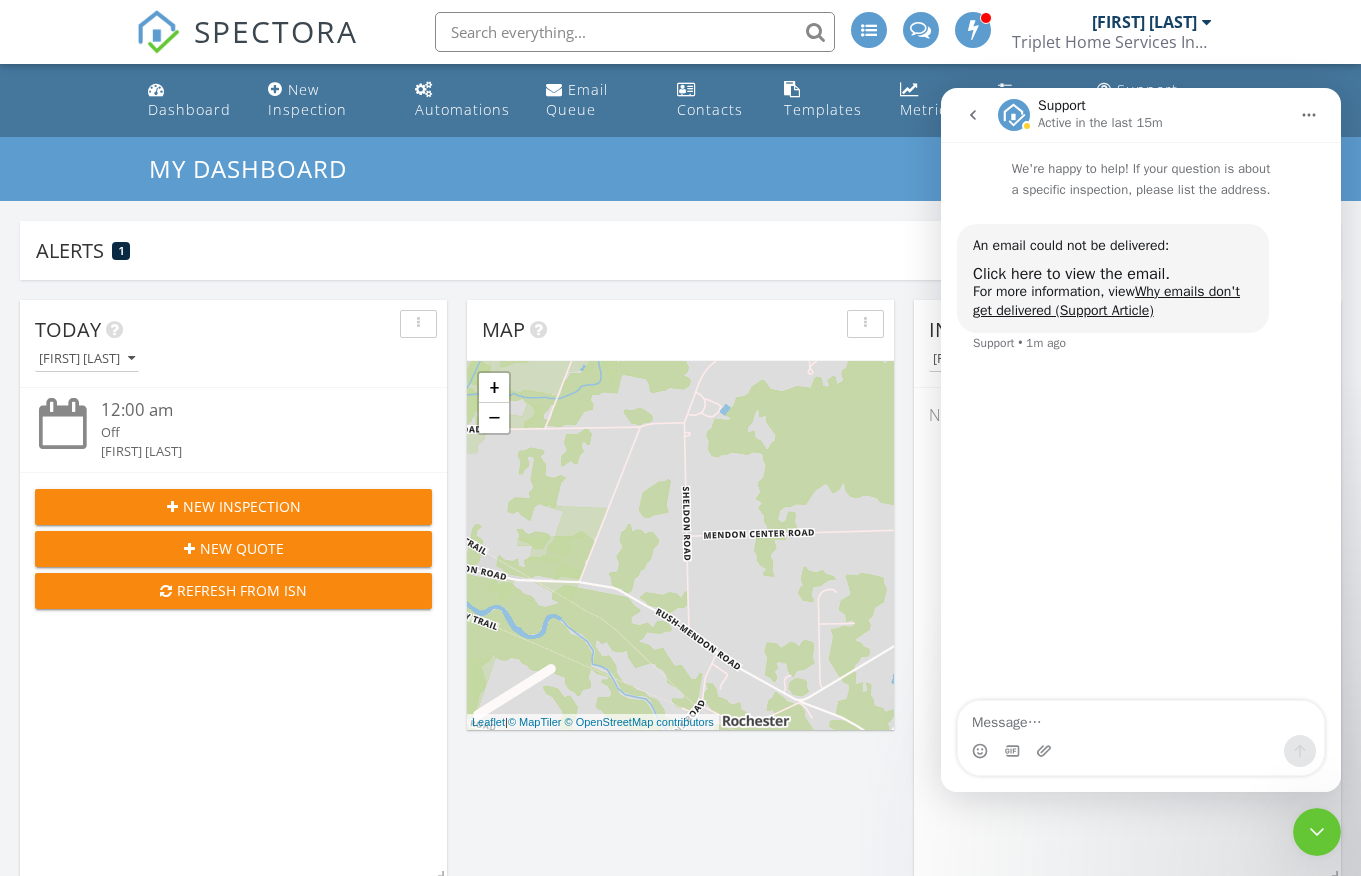 click 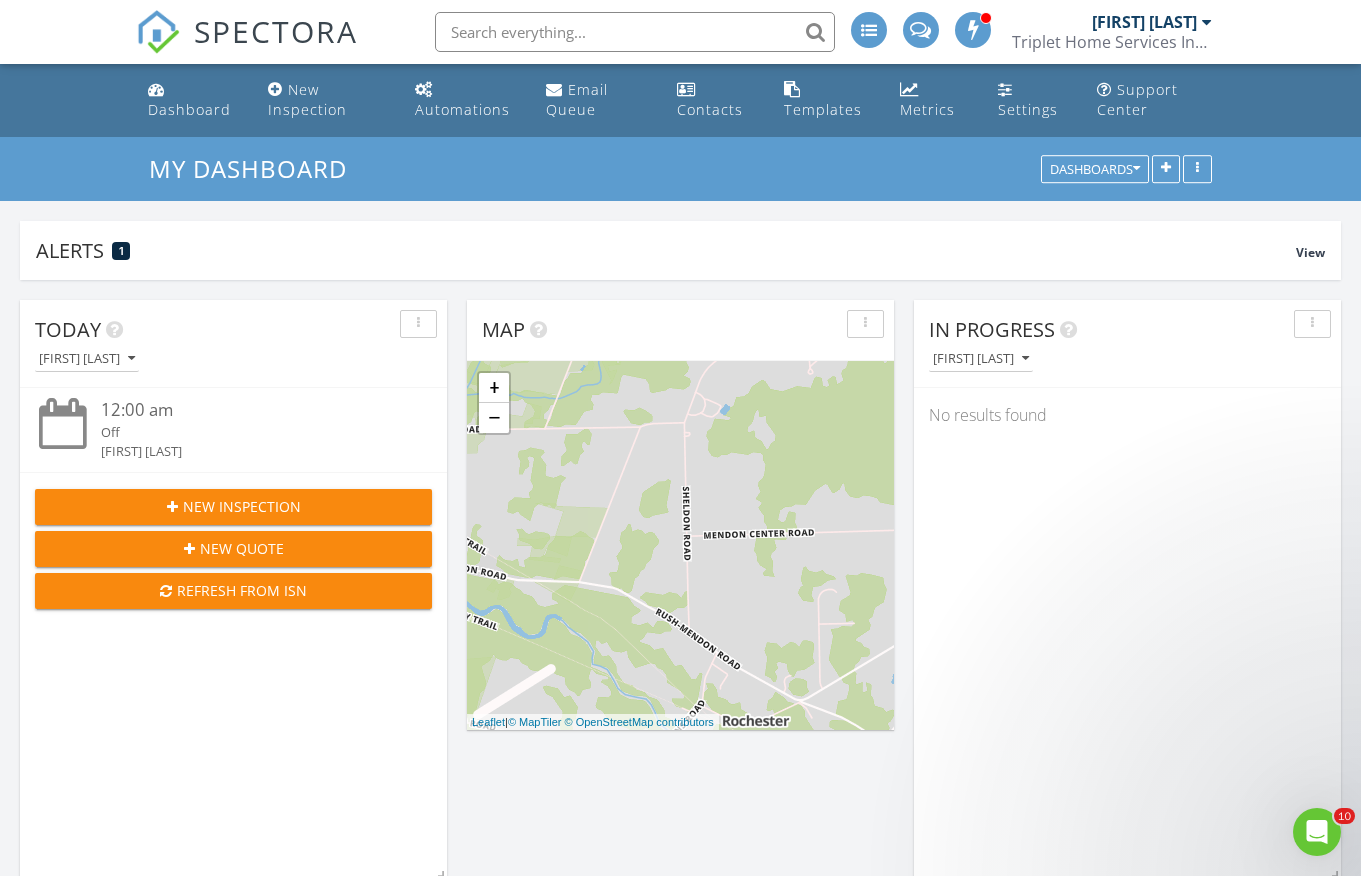 scroll, scrollTop: 0, scrollLeft: 0, axis: both 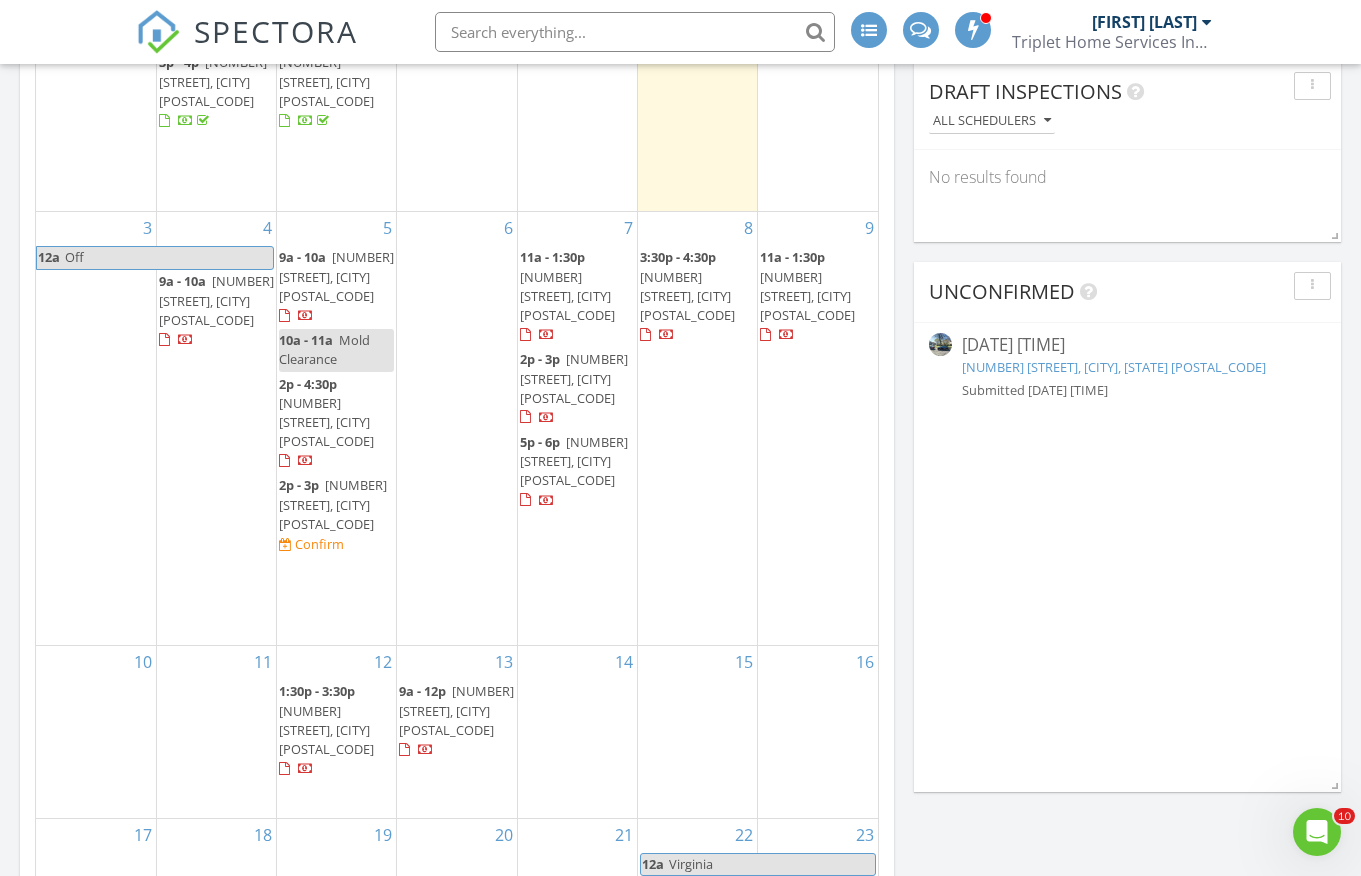 click on "[NUMBER] [STREET], [CITY] [POSTAL_CODE]" at bounding box center [326, 422] 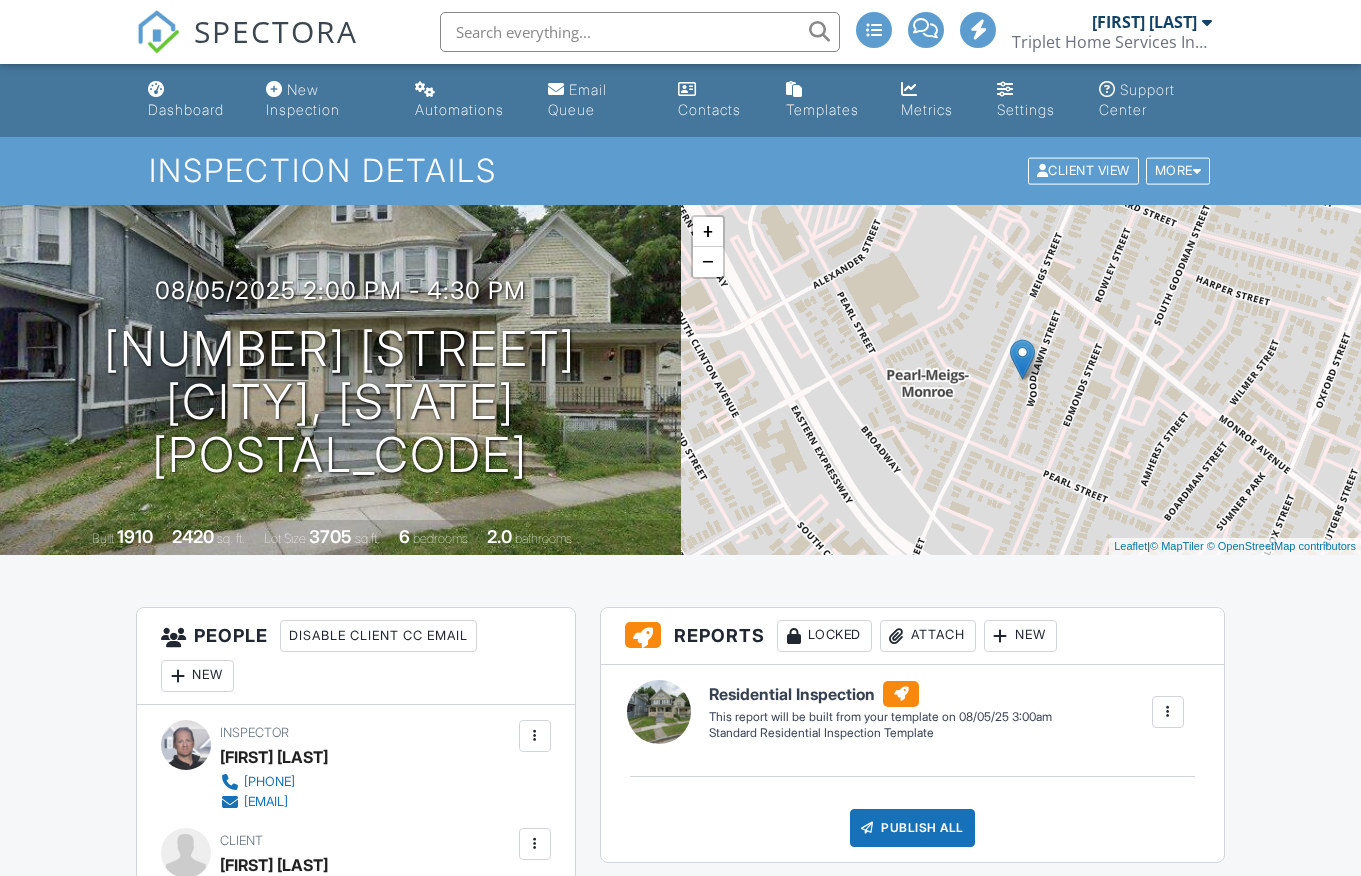 scroll, scrollTop: 0, scrollLeft: 0, axis: both 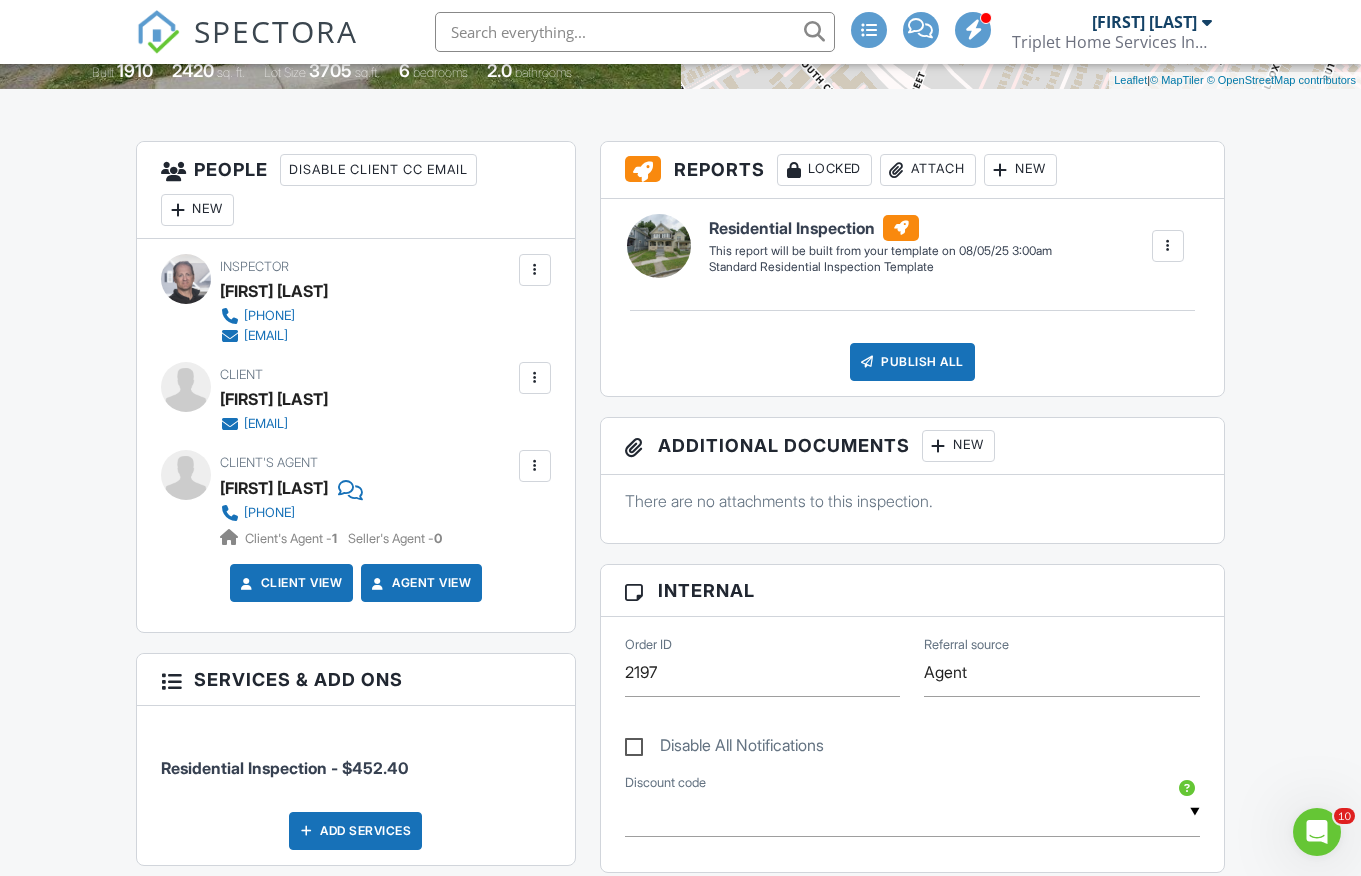 click at bounding box center (535, 378) 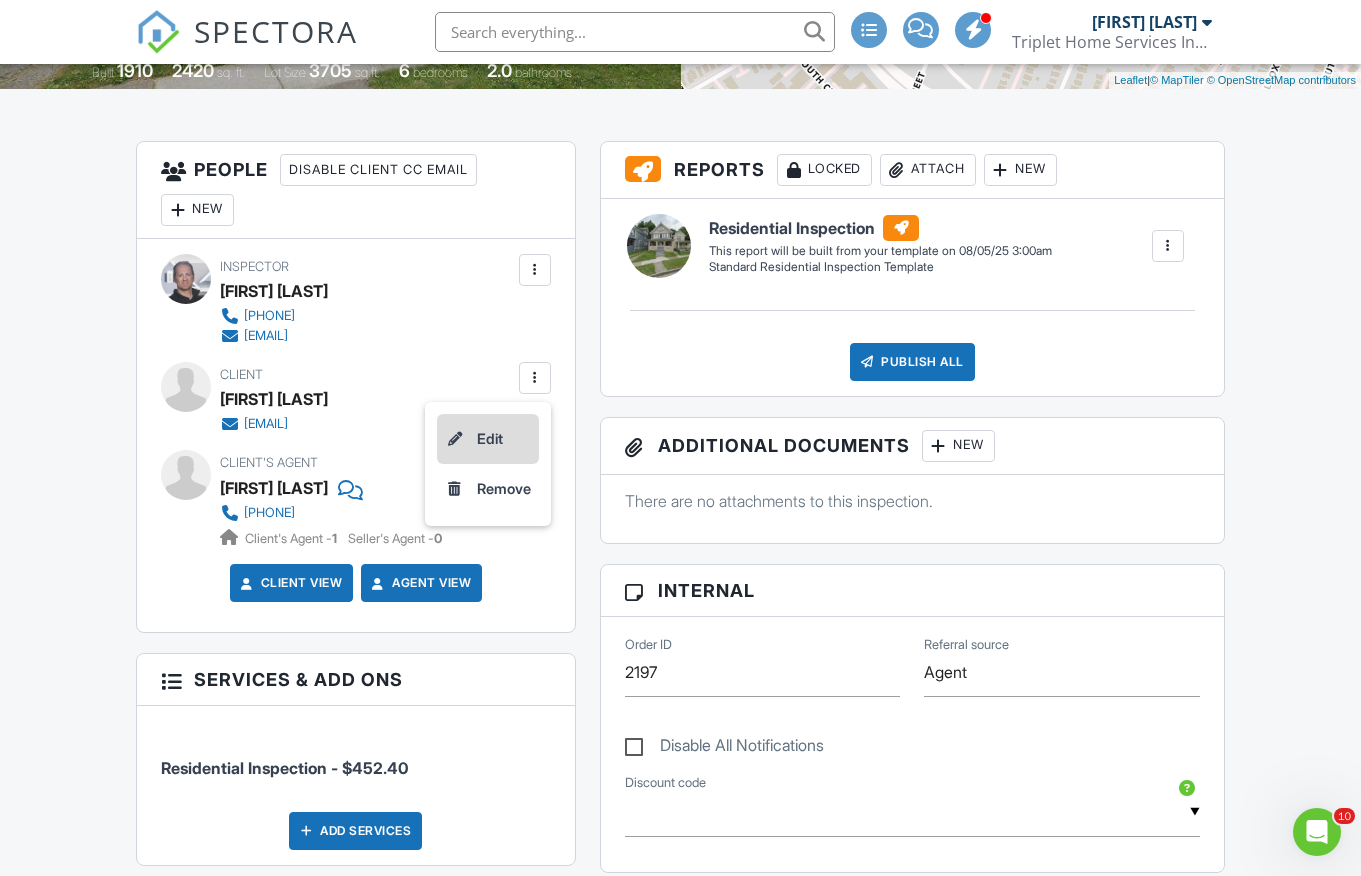 click on "Edit" at bounding box center (488, 439) 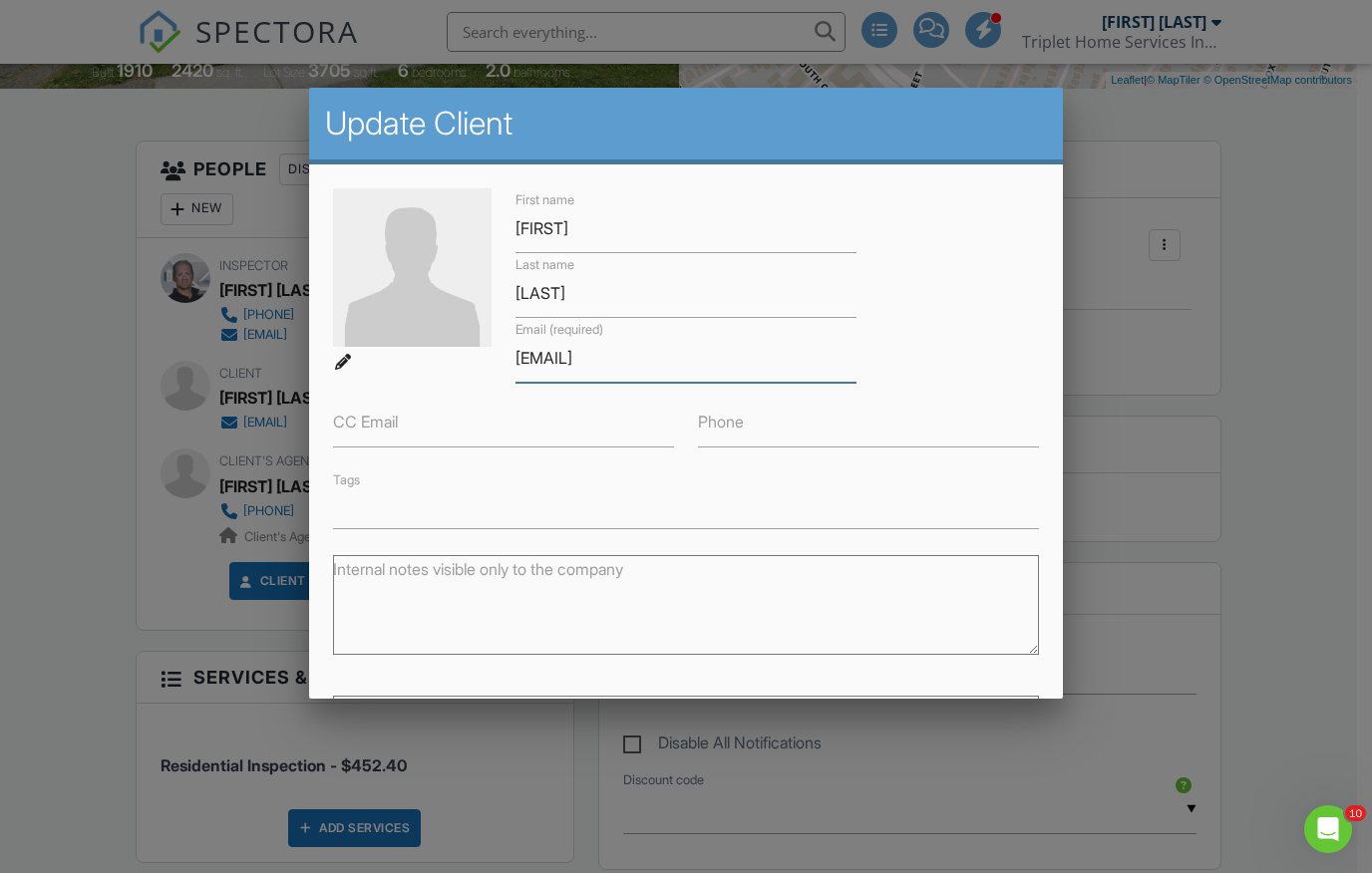 click on "[EMAIL]" at bounding box center [686, 358] 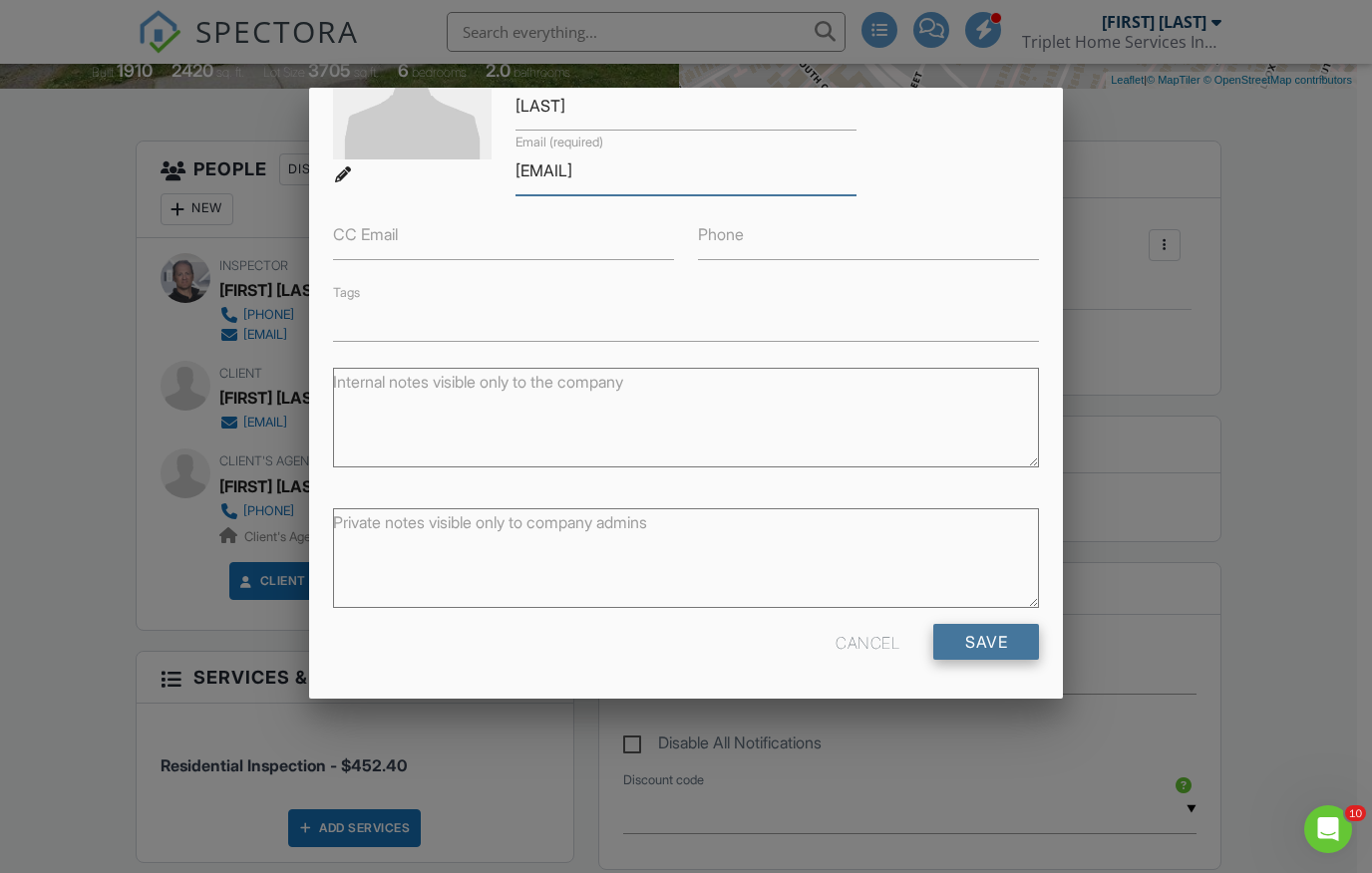 scroll, scrollTop: 186, scrollLeft: 0, axis: vertical 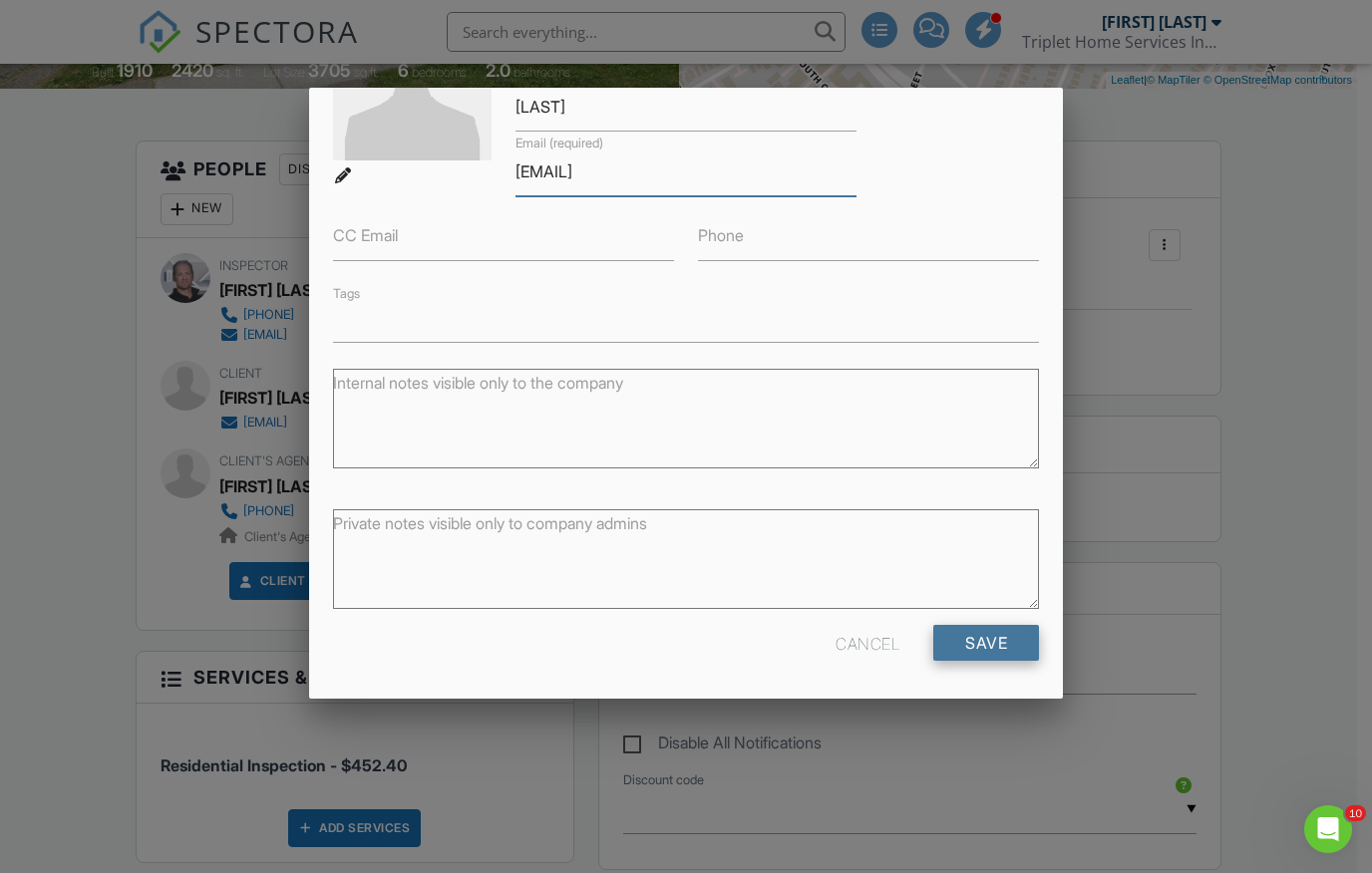 type on "[EMAIL]" 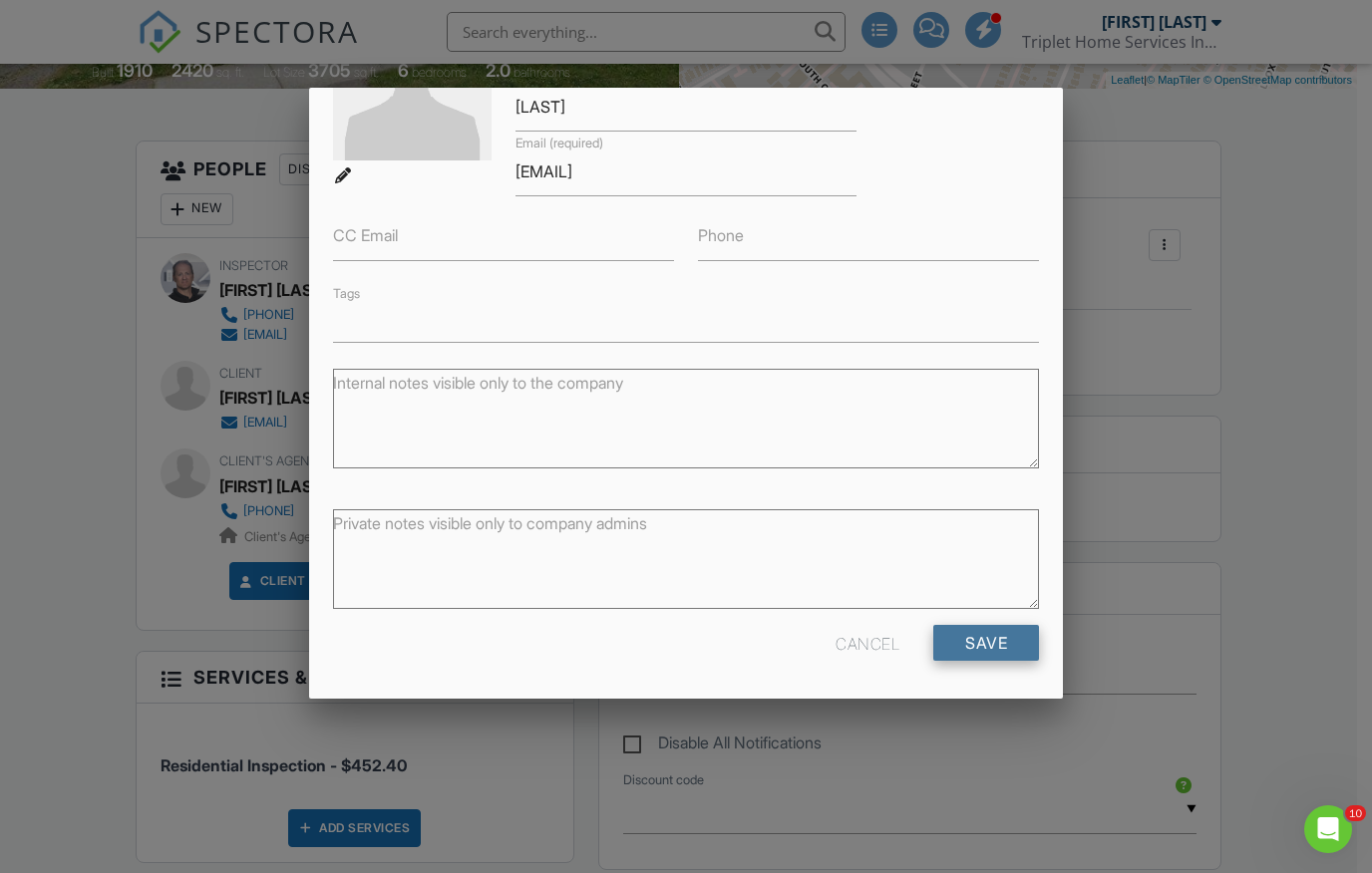 click on "Save" at bounding box center [986, 643] 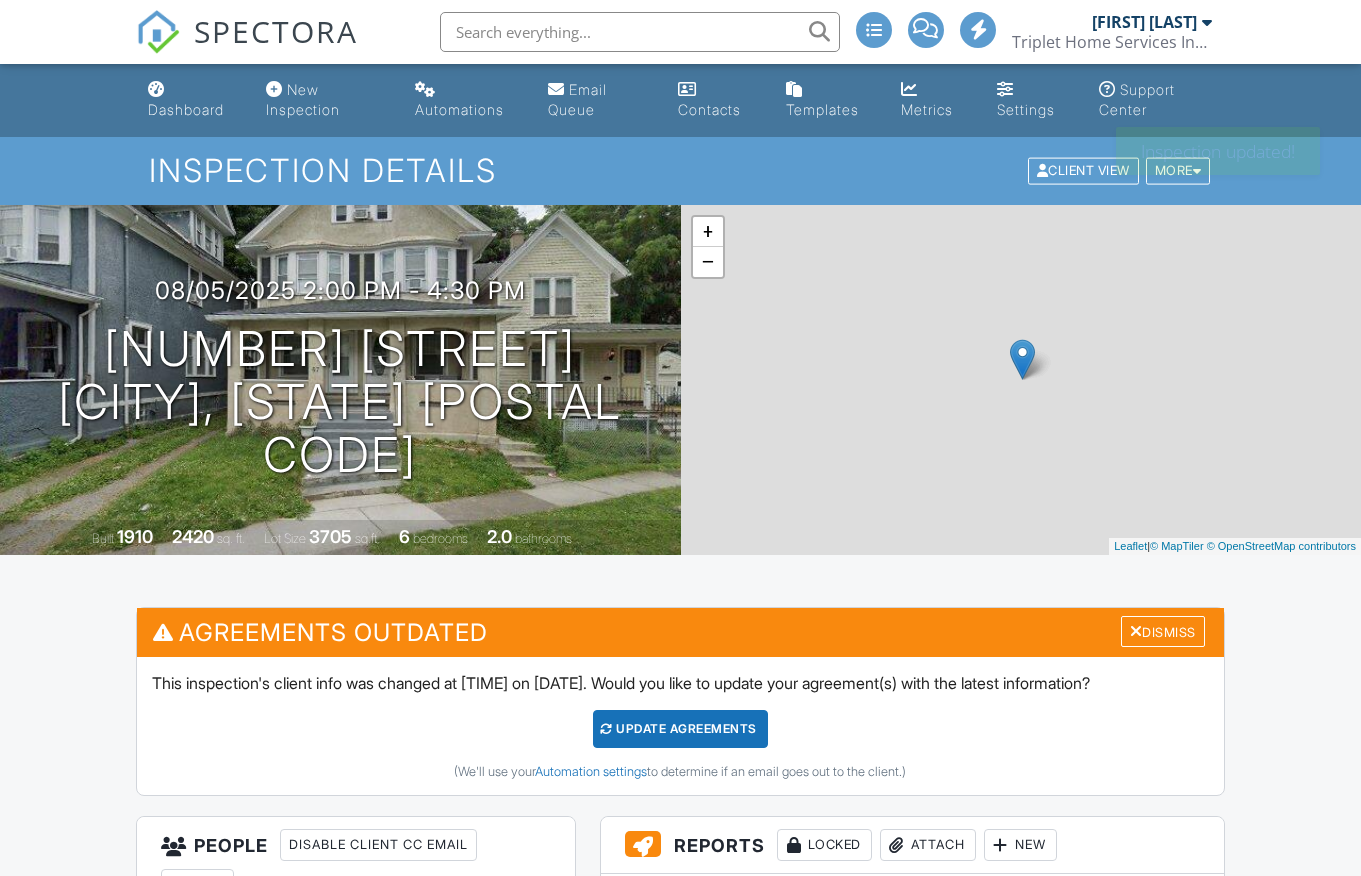scroll, scrollTop: 529, scrollLeft: 0, axis: vertical 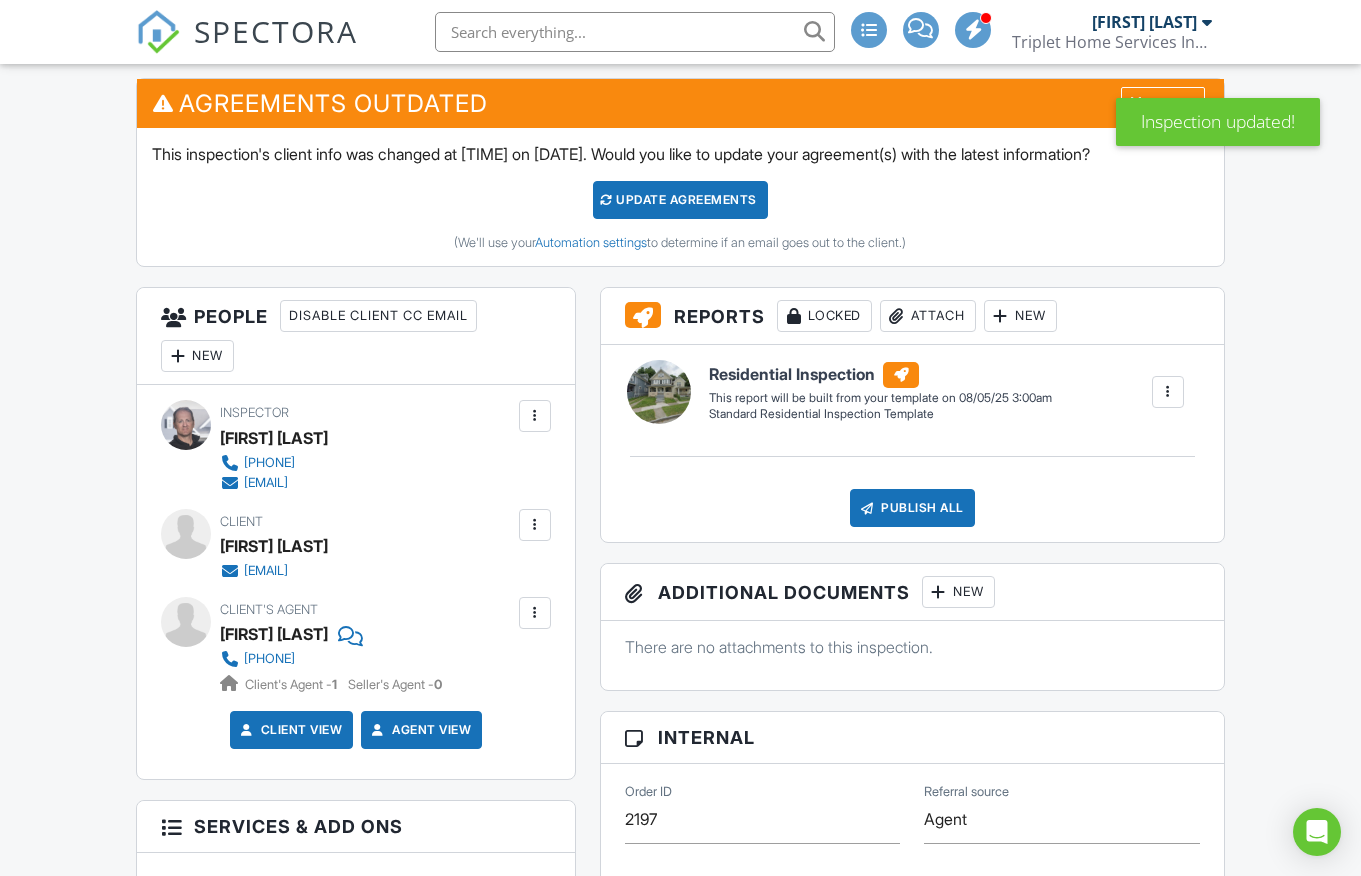 click at bounding box center [535, 613] 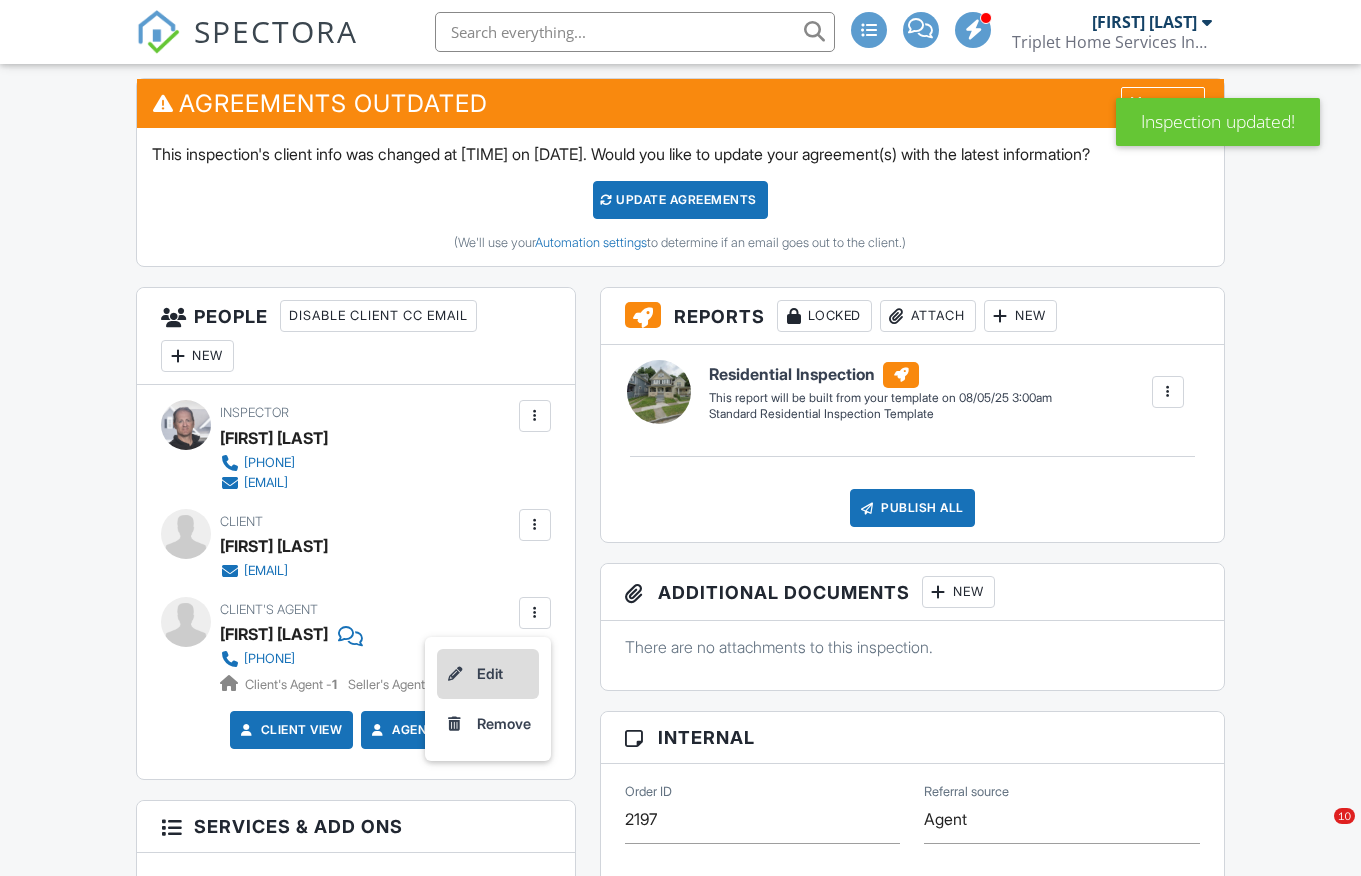 click on "Edit" at bounding box center [488, 674] 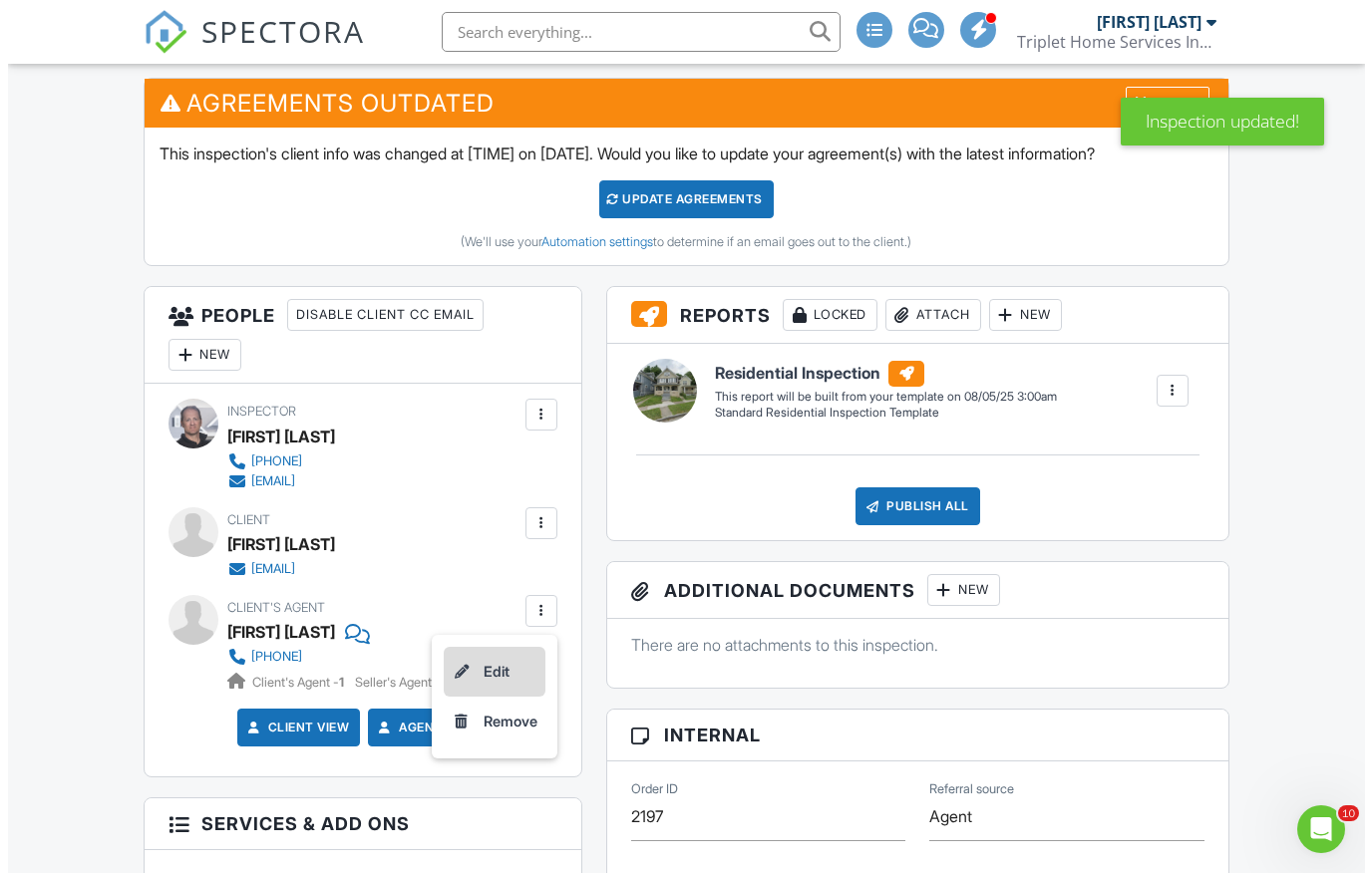 scroll, scrollTop: 0, scrollLeft: 0, axis: both 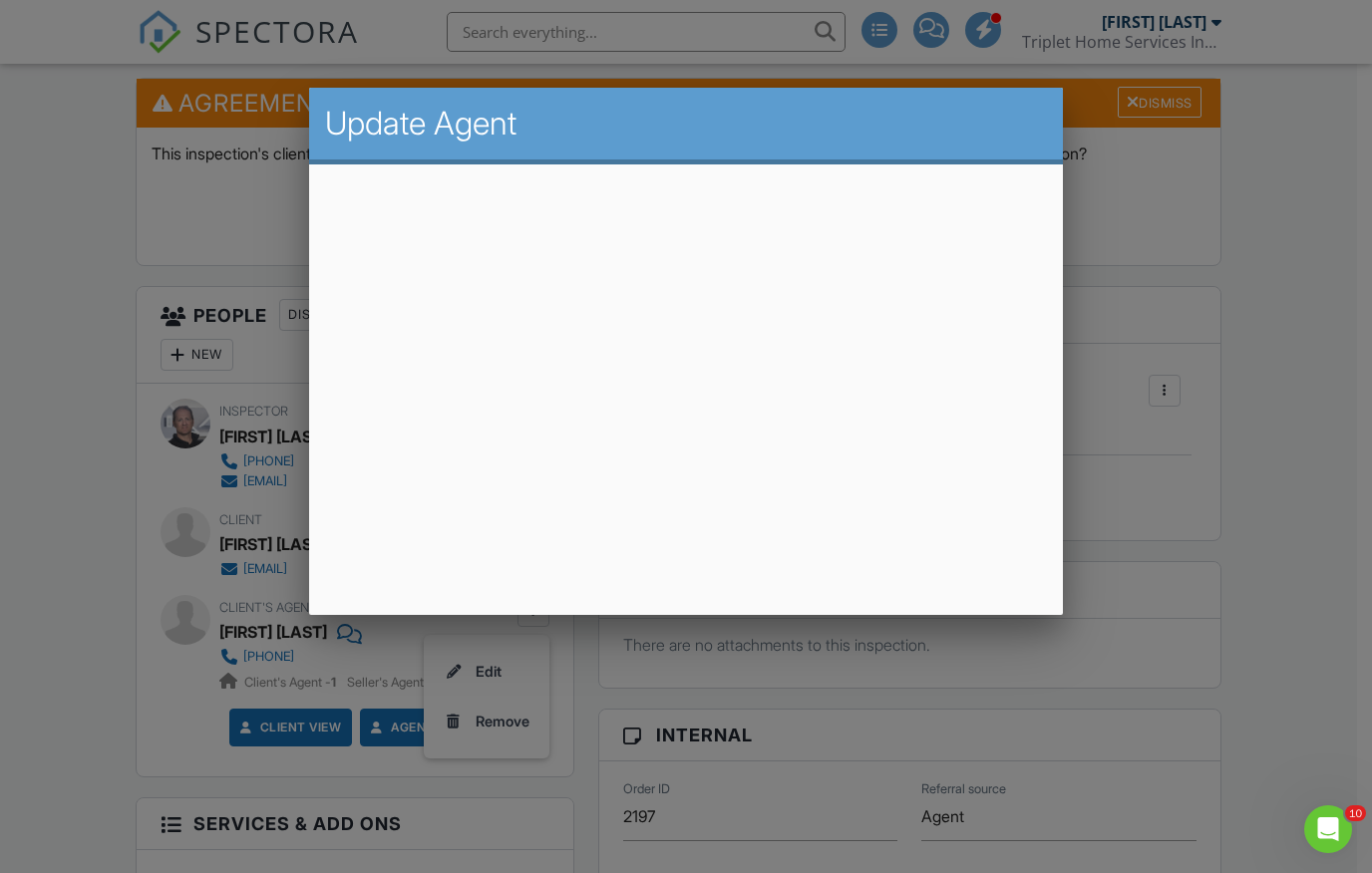 click at bounding box center (686, 445) 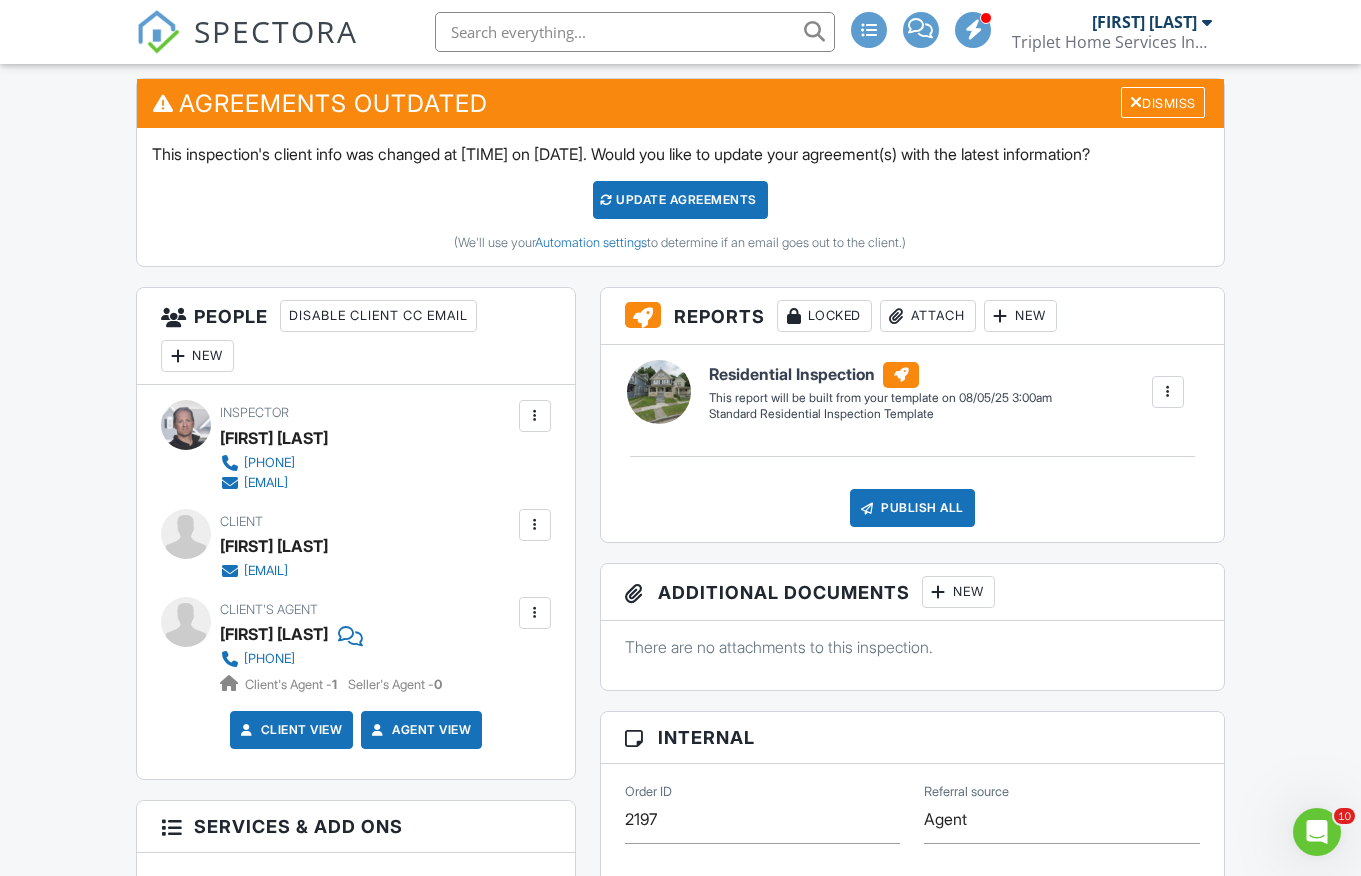 click at bounding box center (535, 613) 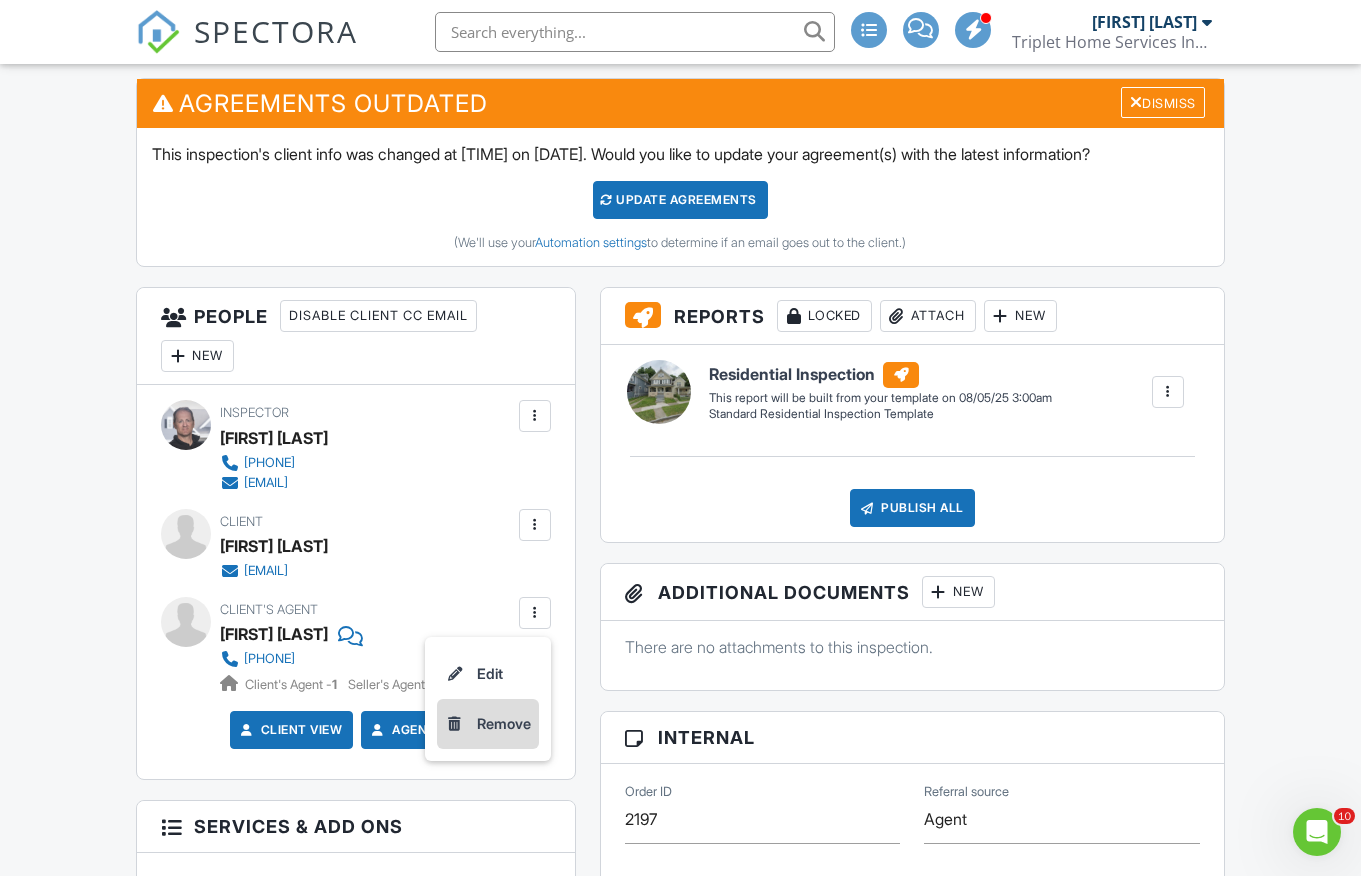 click on "Remove" at bounding box center [488, 724] 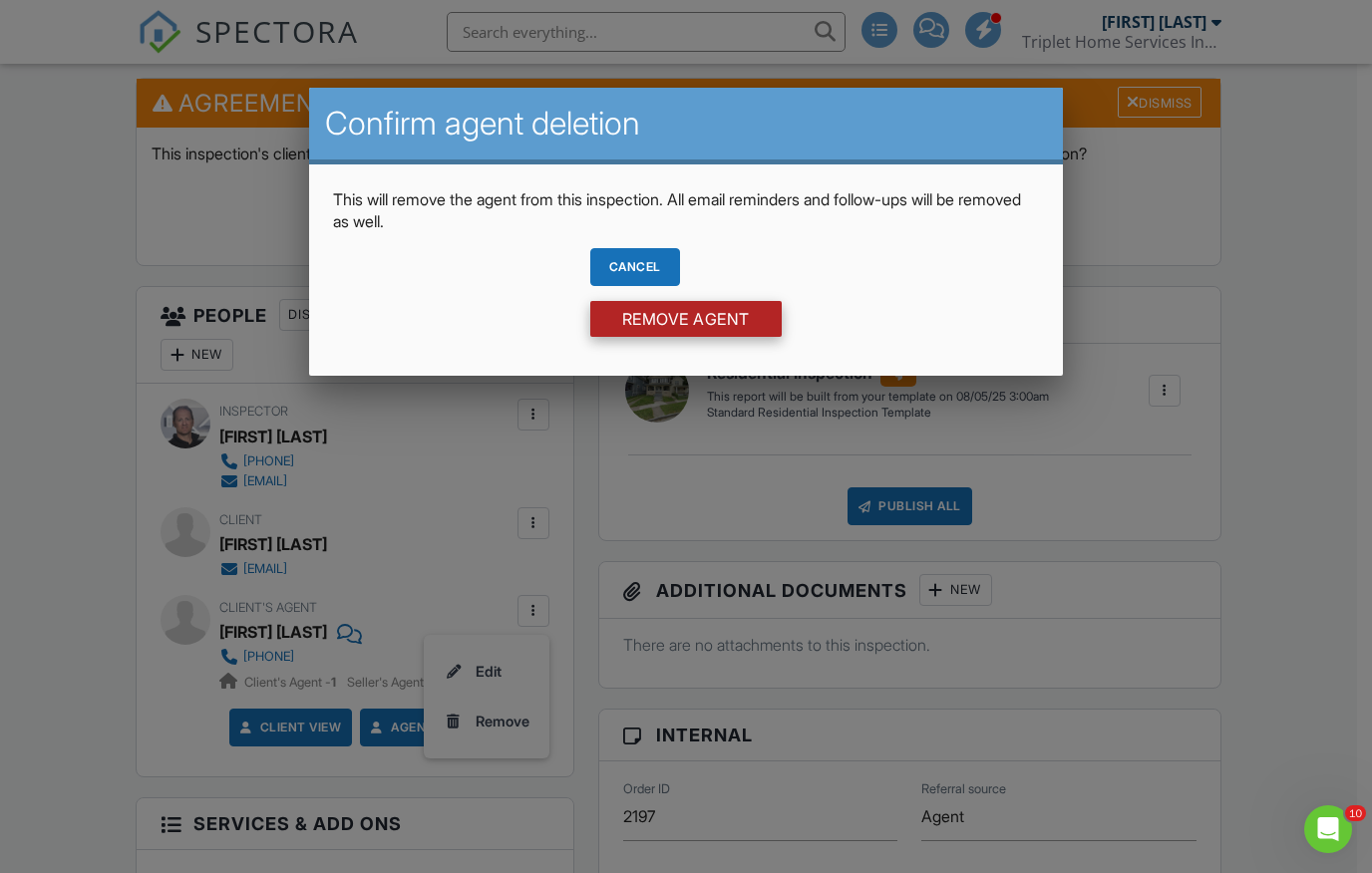 click on "Remove Agent" at bounding box center [686, 319] 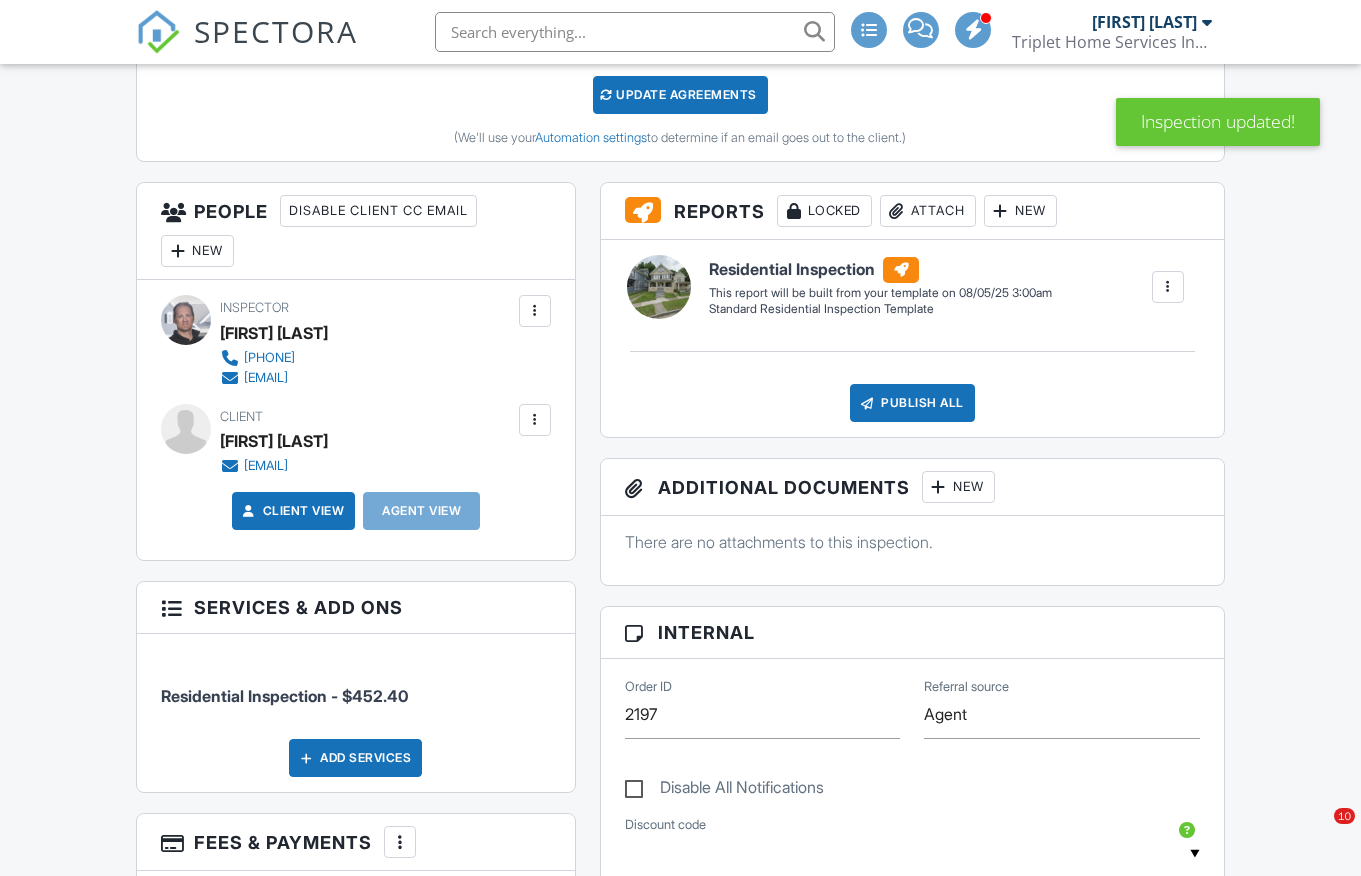 scroll, scrollTop: 634, scrollLeft: 0, axis: vertical 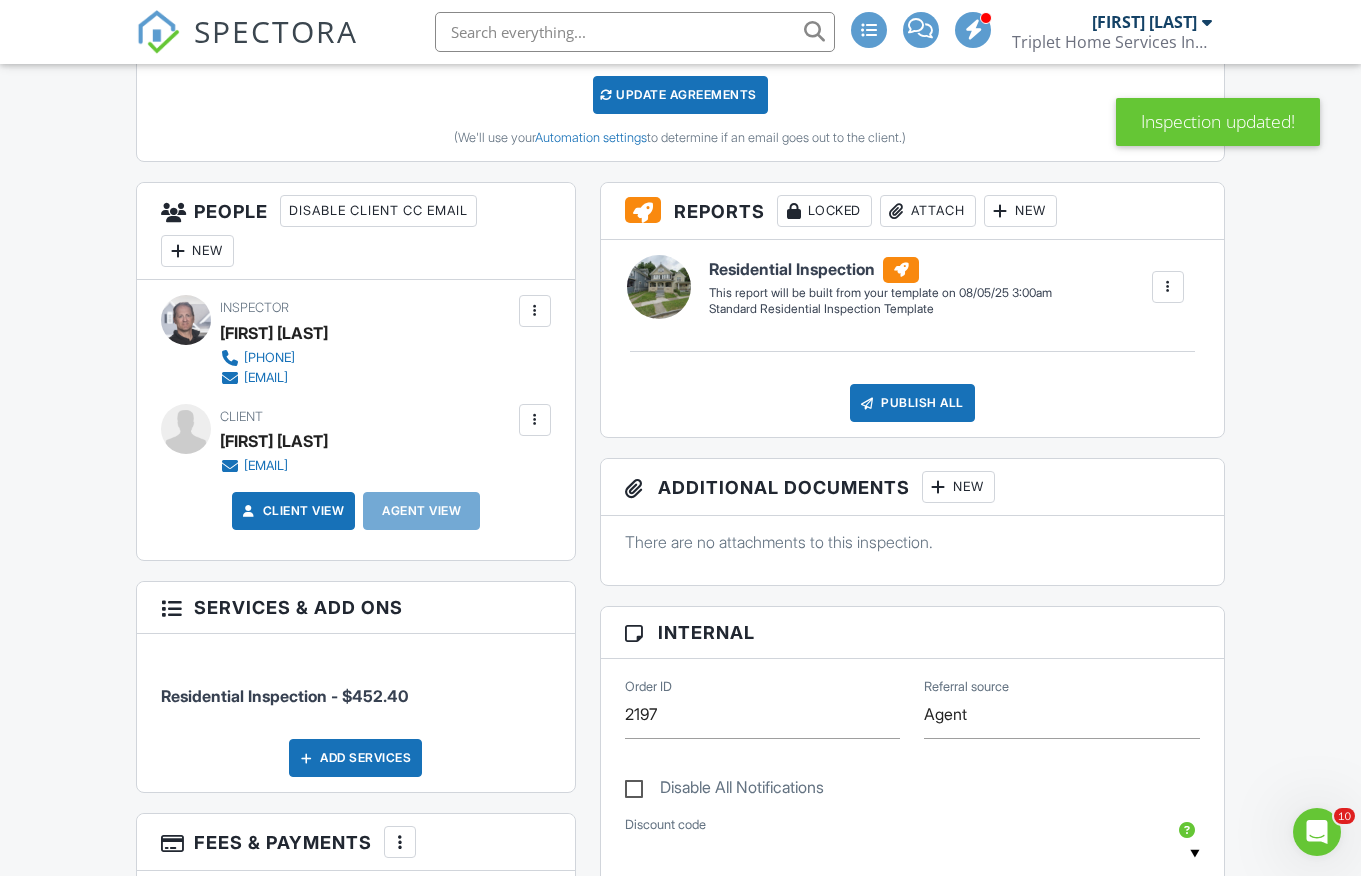 click on "New" at bounding box center [197, 251] 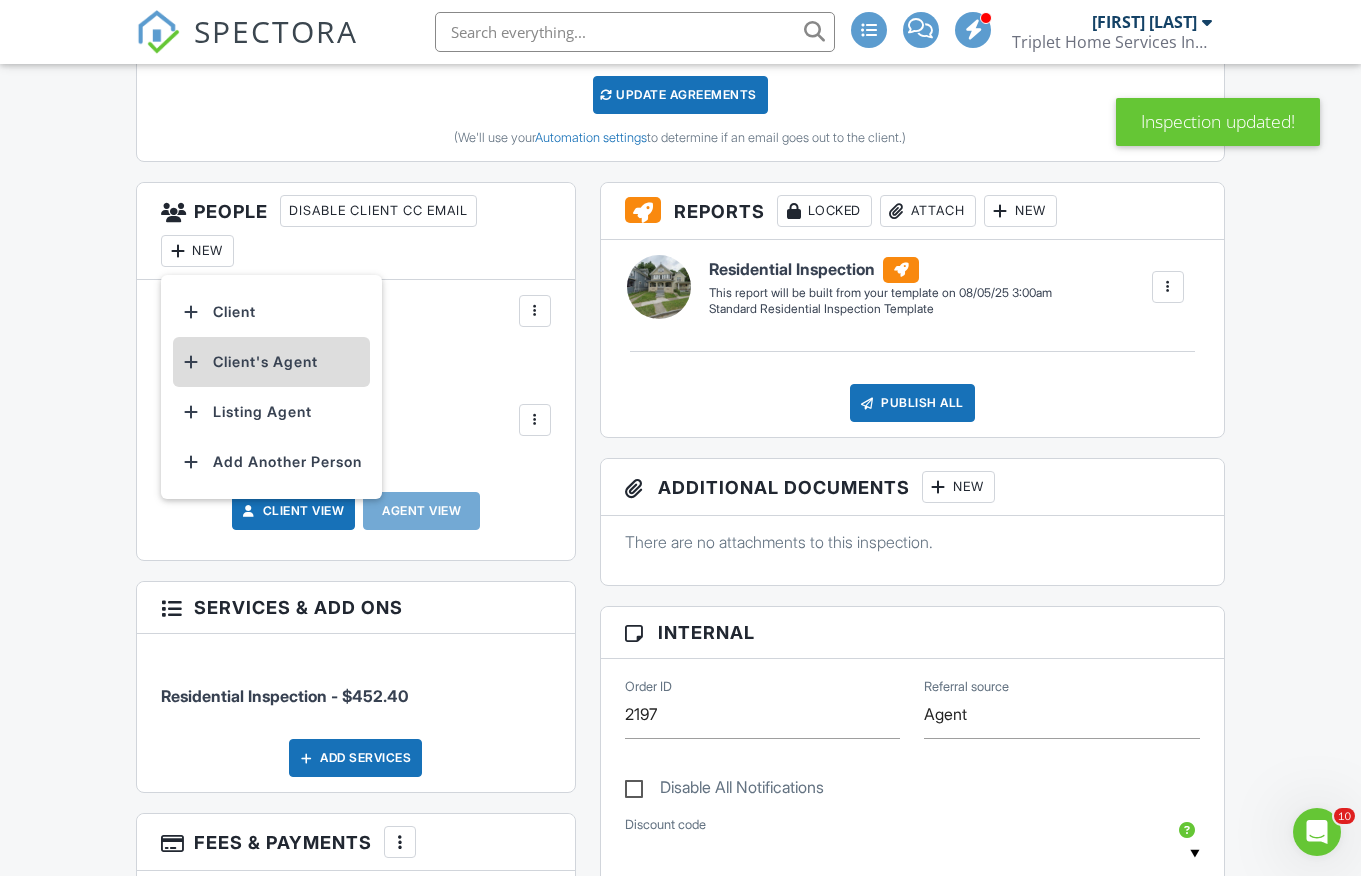 click on "Client's Agent" at bounding box center (271, 362) 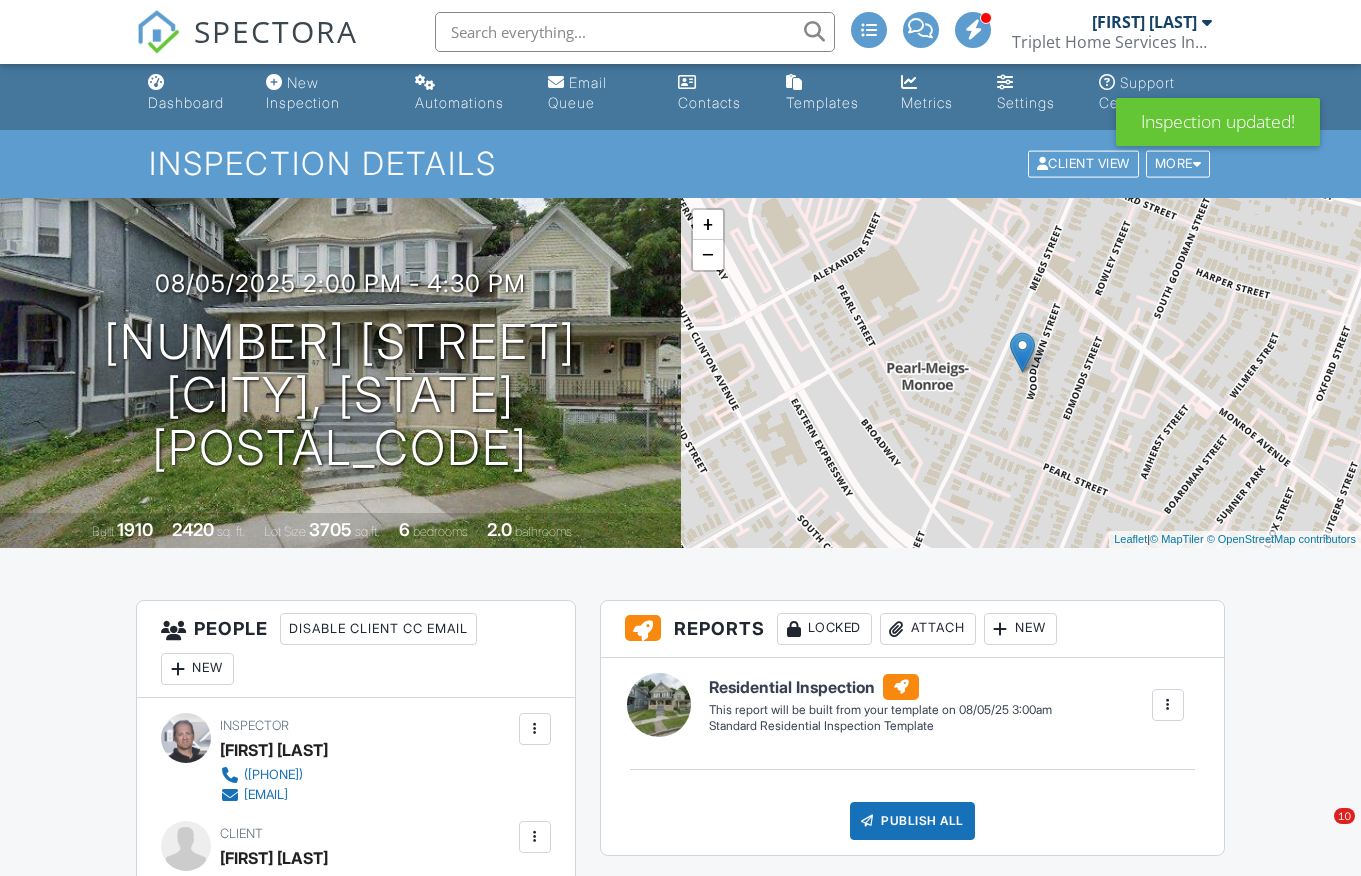 scroll, scrollTop: 1996, scrollLeft: 0, axis: vertical 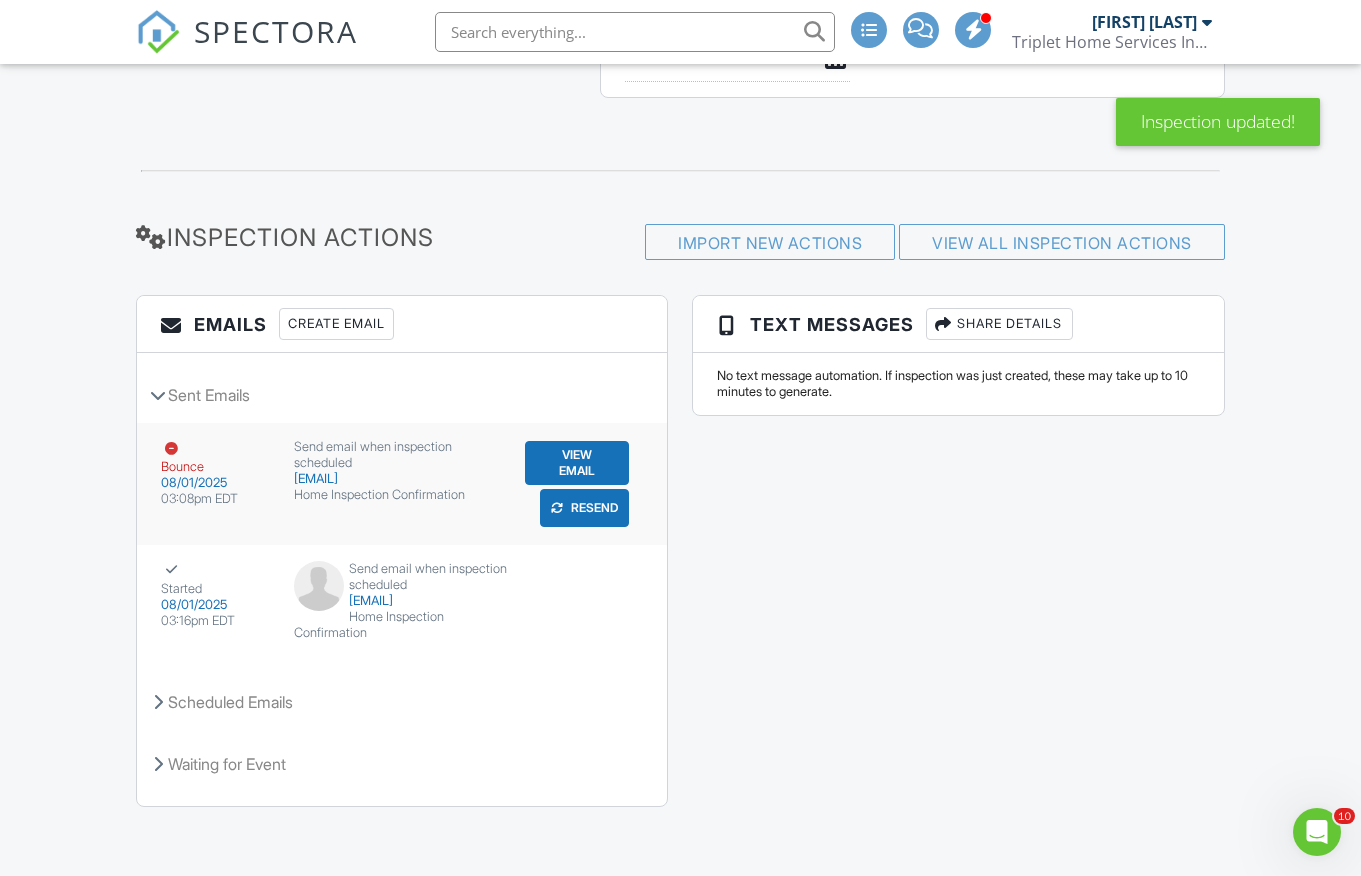 click on "Resend" at bounding box center (584, 508) 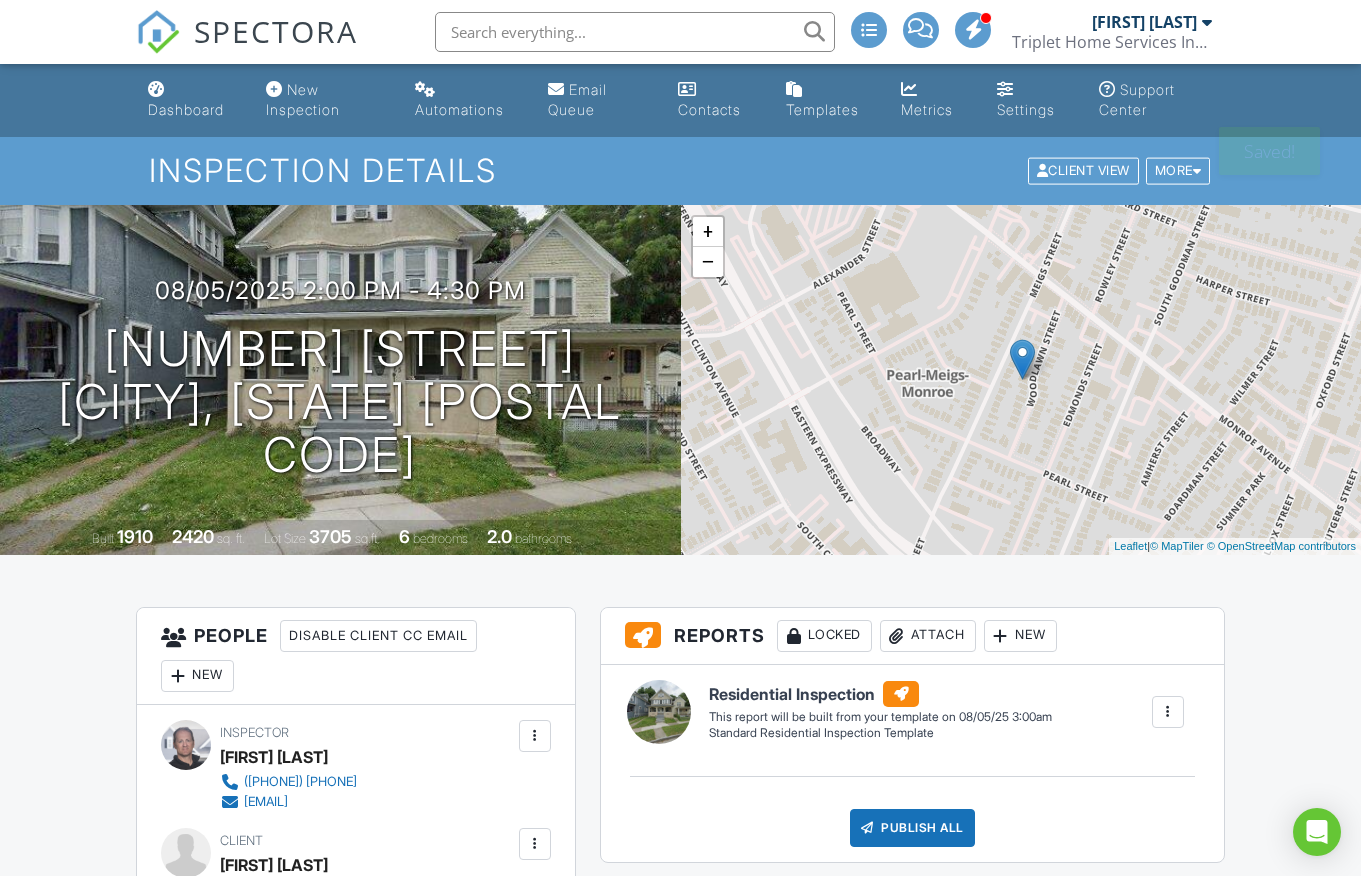 scroll, scrollTop: 0, scrollLeft: 0, axis: both 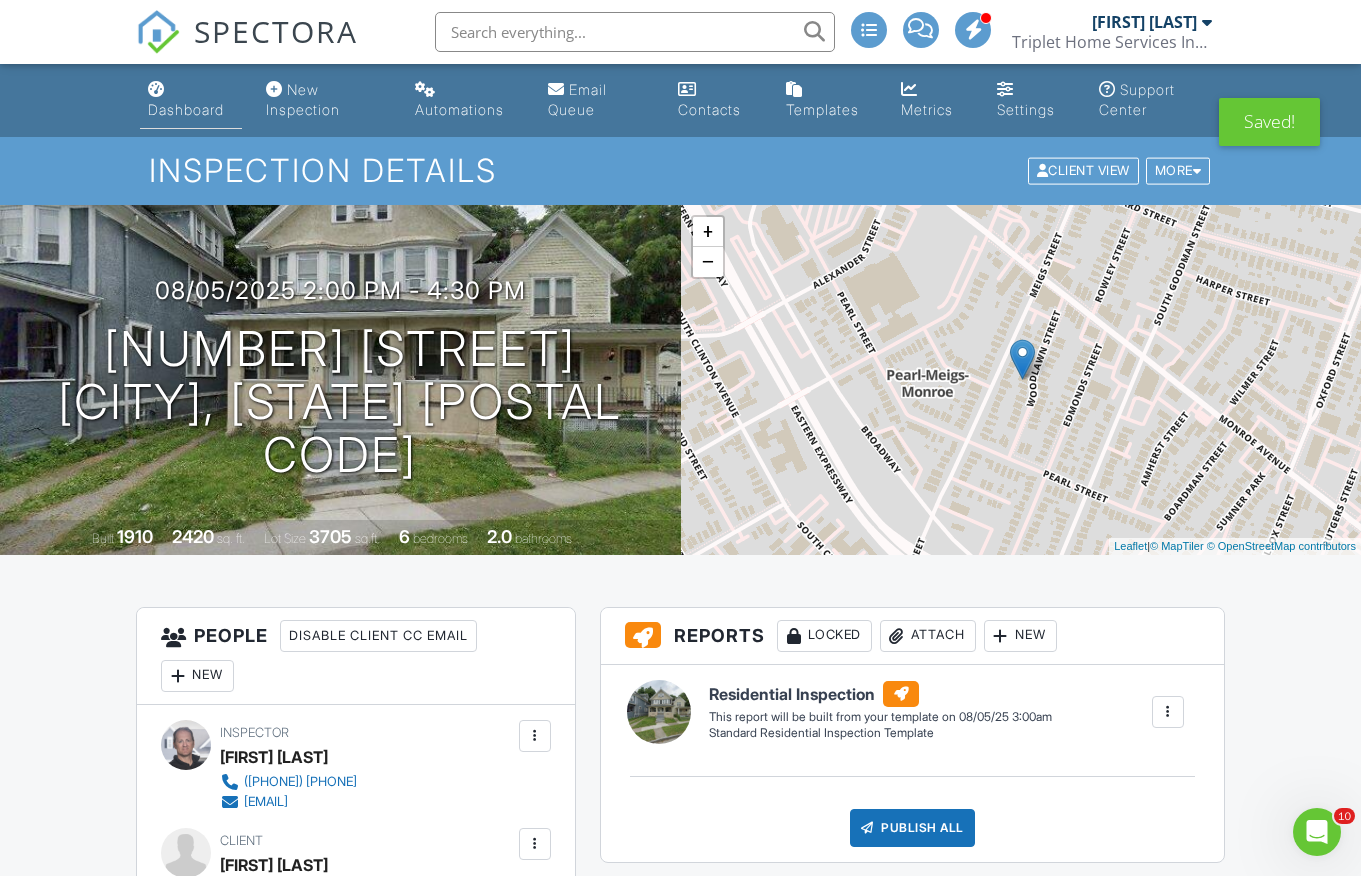click on "Dashboard" at bounding box center (186, 109) 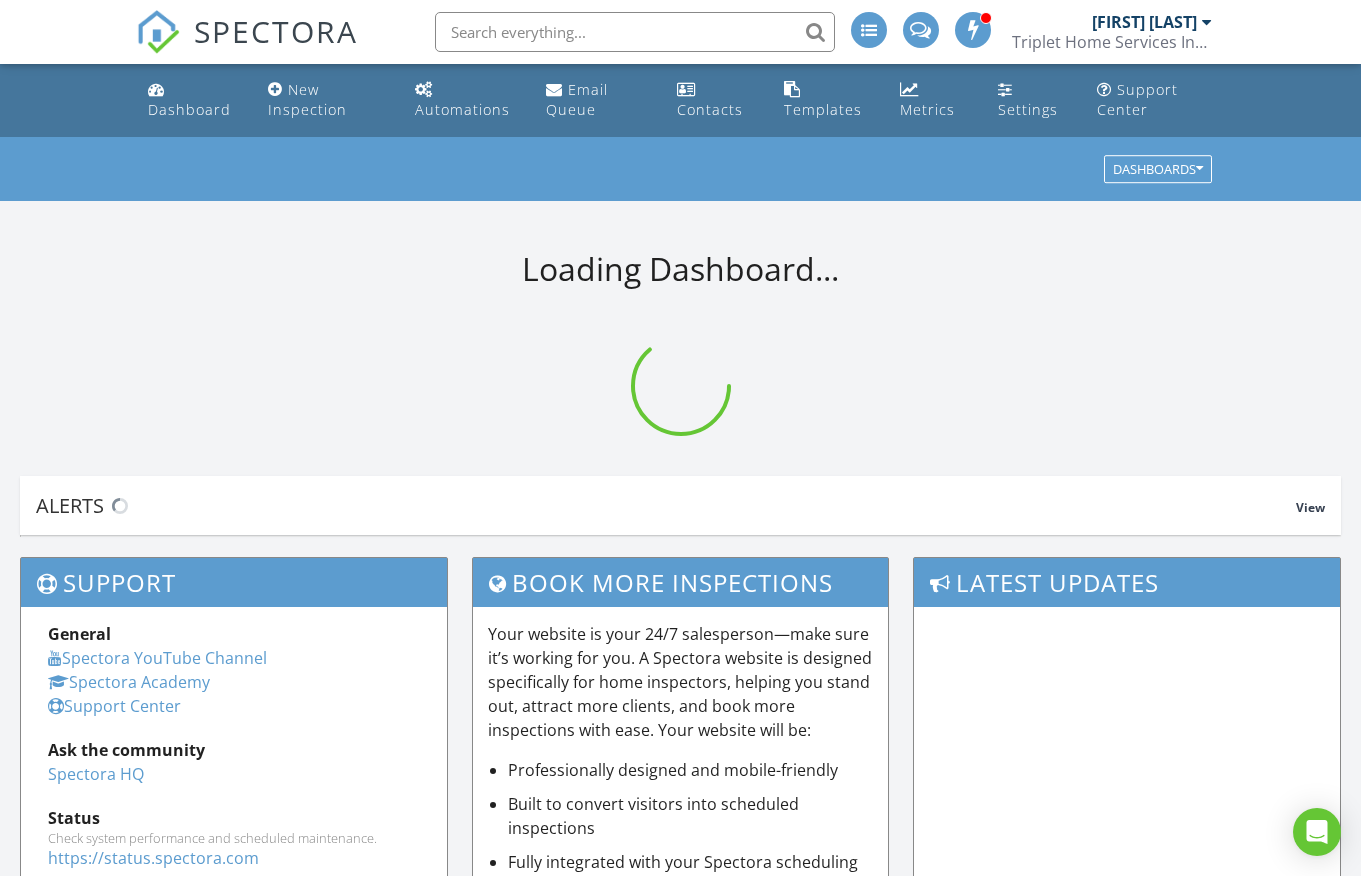 scroll, scrollTop: 0, scrollLeft: 0, axis: both 